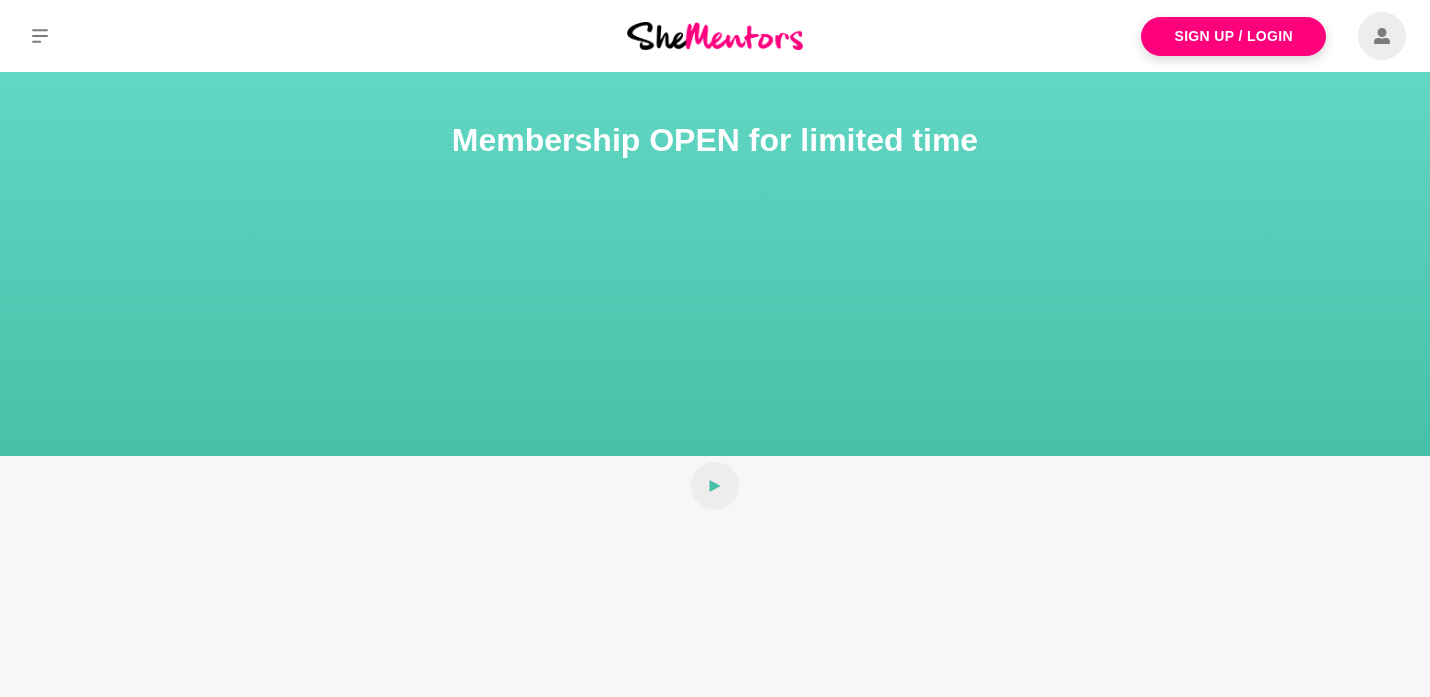 scroll, scrollTop: 0, scrollLeft: 0, axis: both 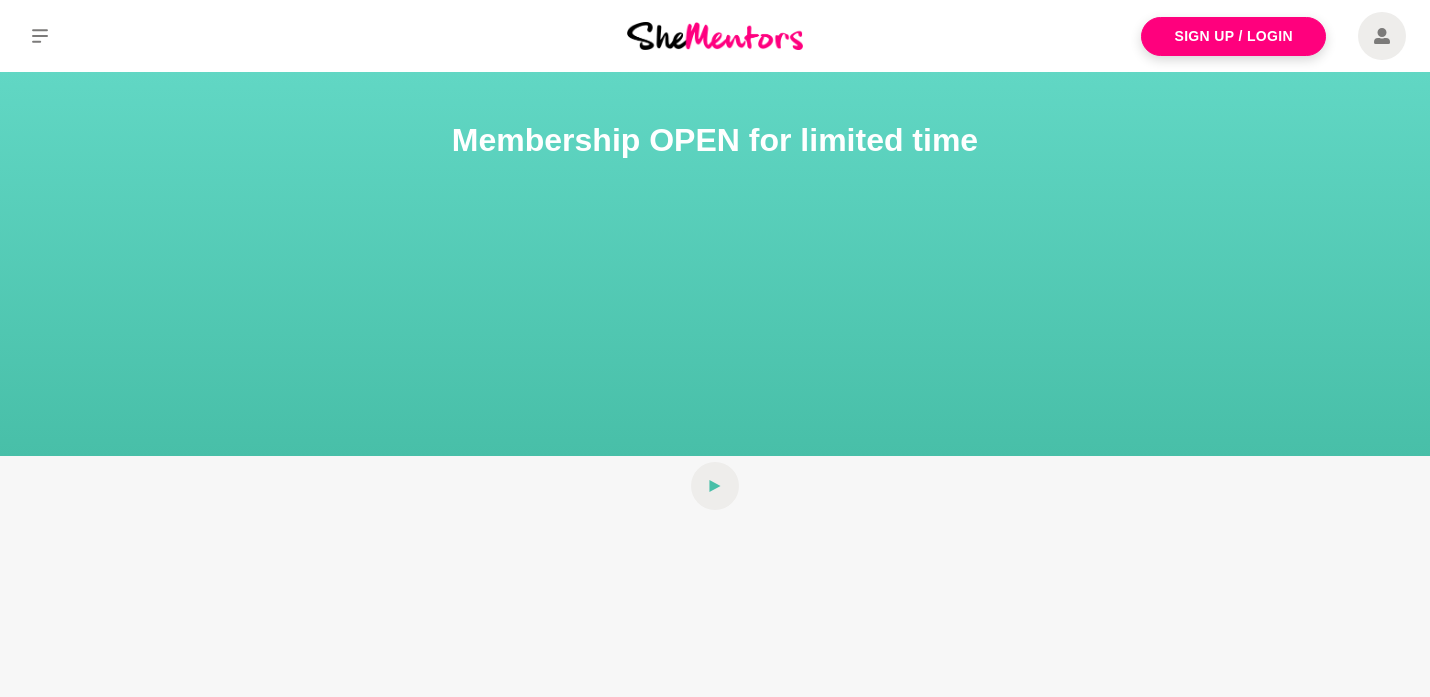 click on "Membership OPEN for limited time" at bounding box center [715, 140] 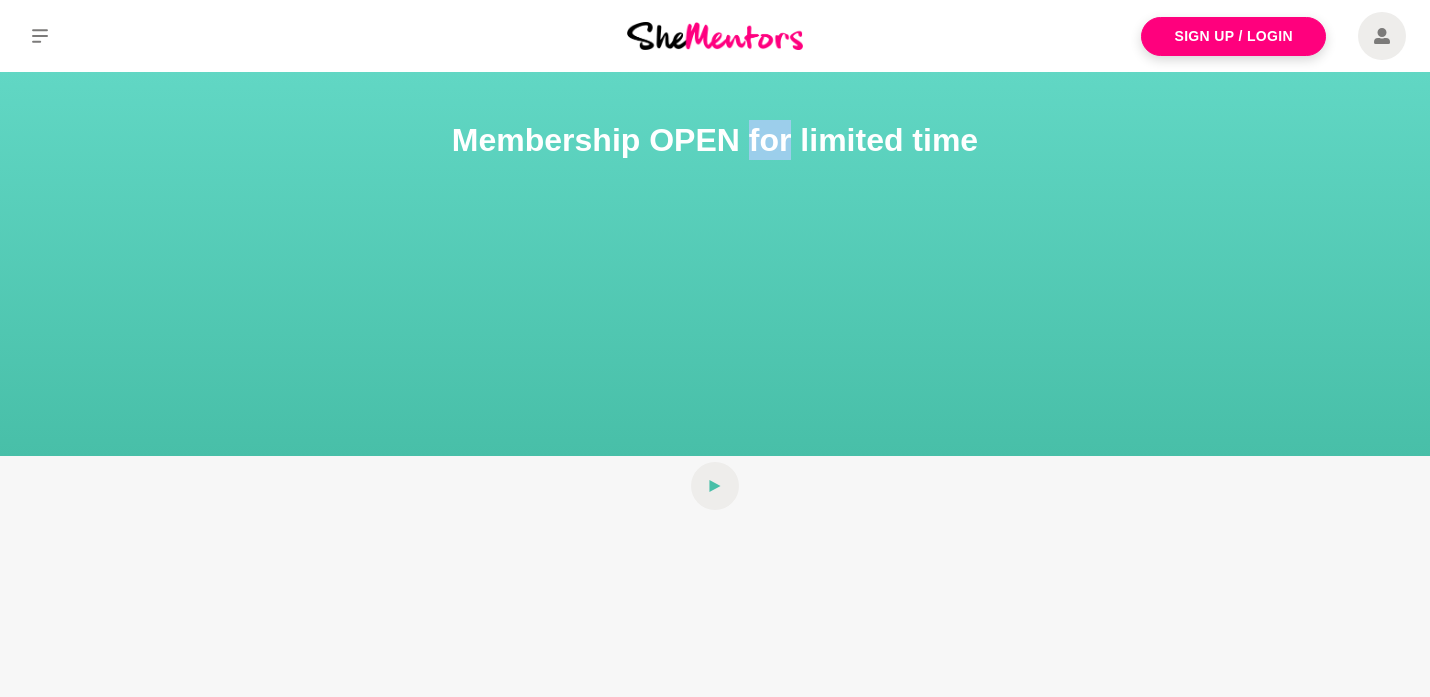 click on "Membership OPEN for limited time" at bounding box center (715, 140) 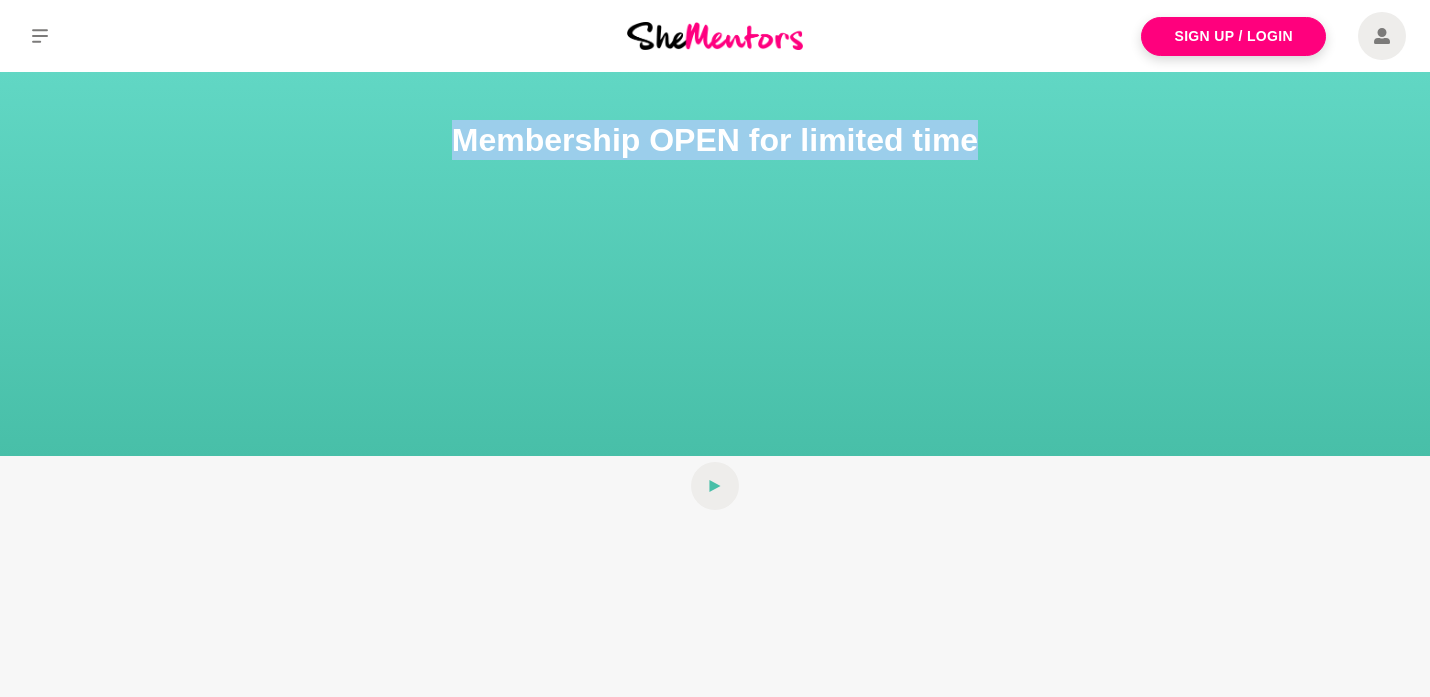 click on "Membership OPEN for limited time" at bounding box center [715, 140] 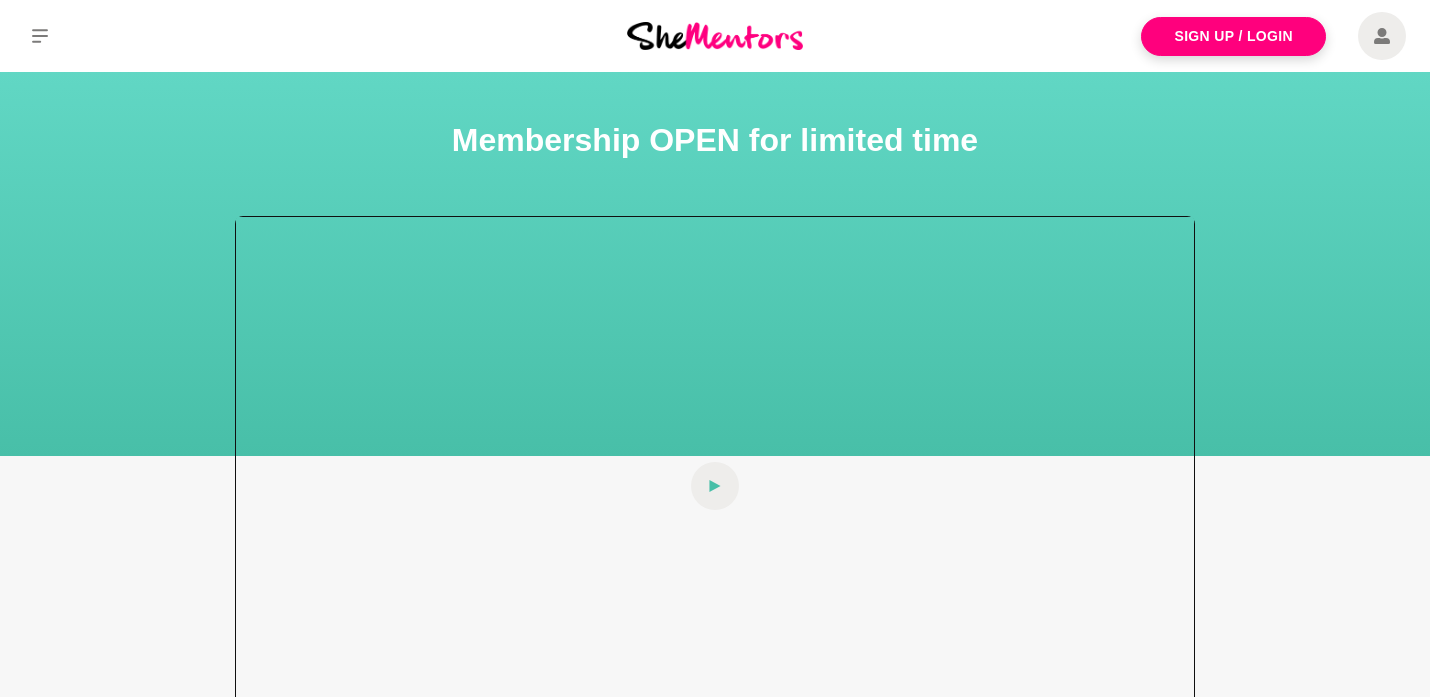 click at bounding box center (715, 486) 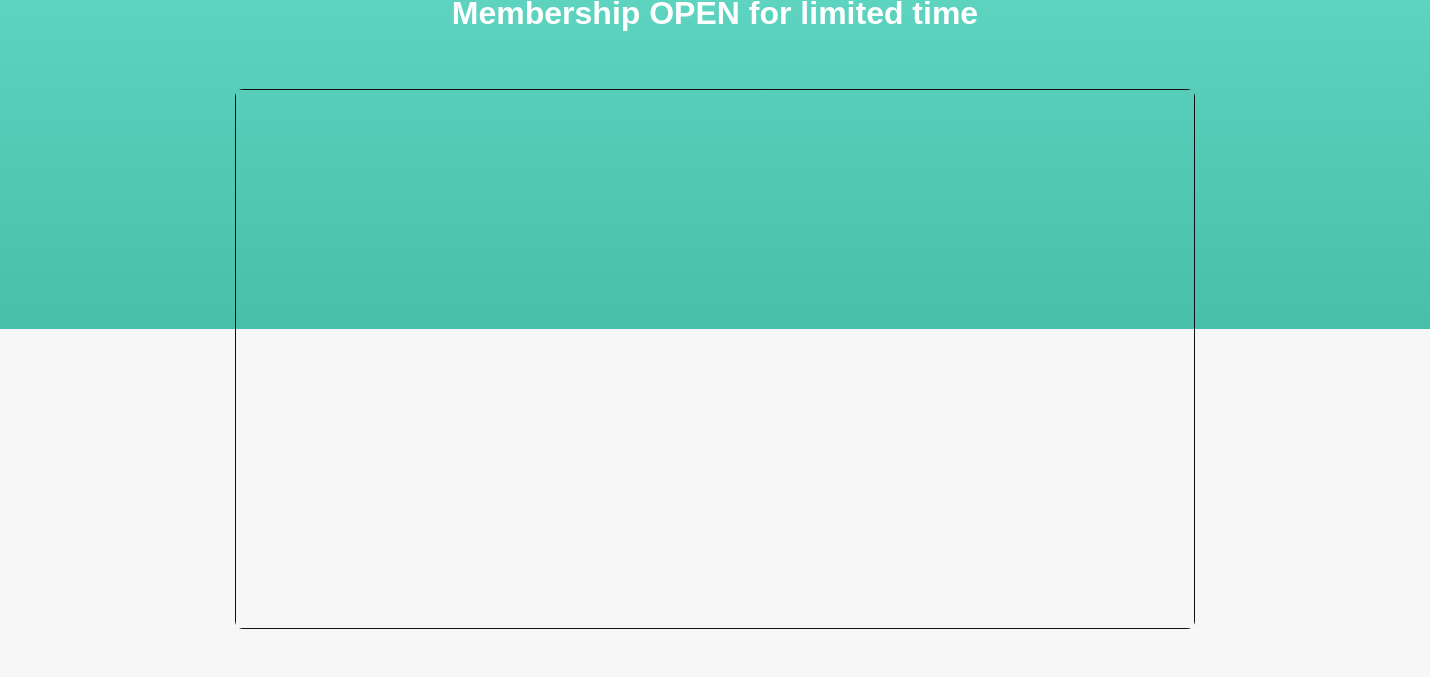 scroll, scrollTop: 132, scrollLeft: 0, axis: vertical 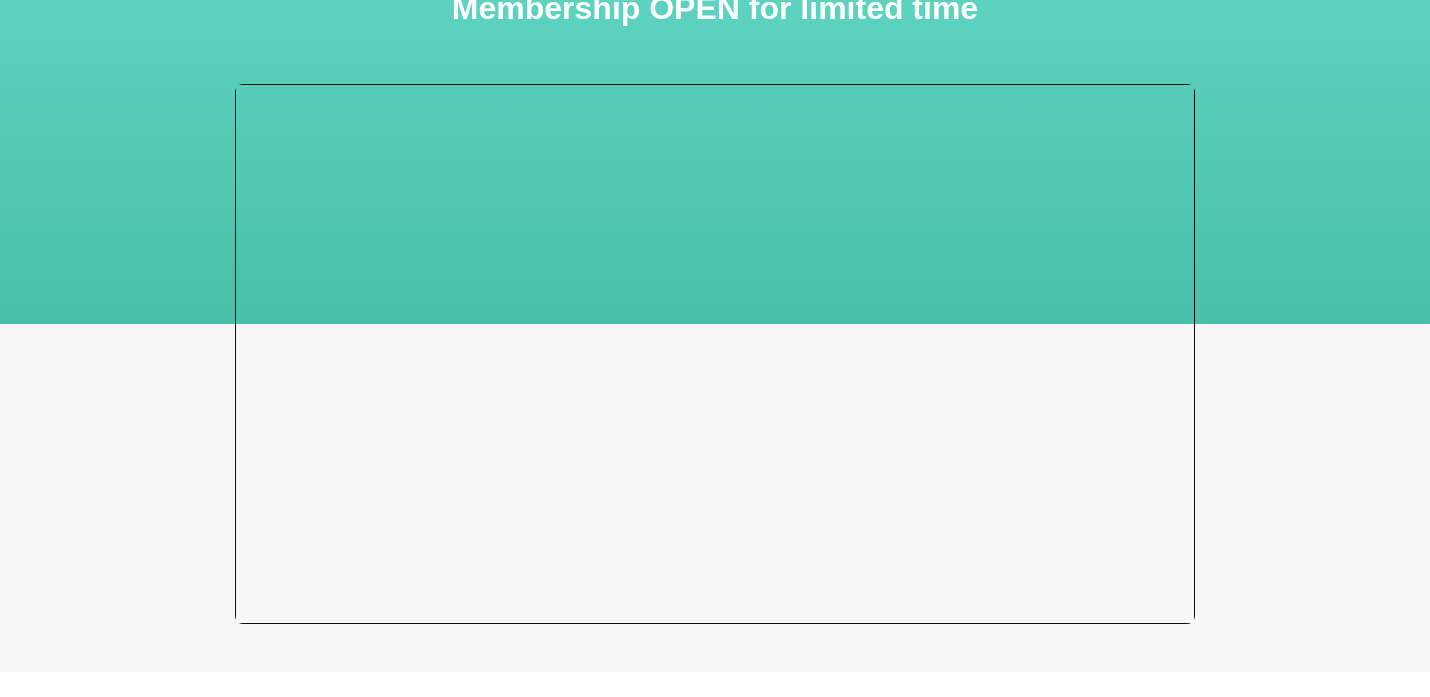 click at bounding box center [715, 354] 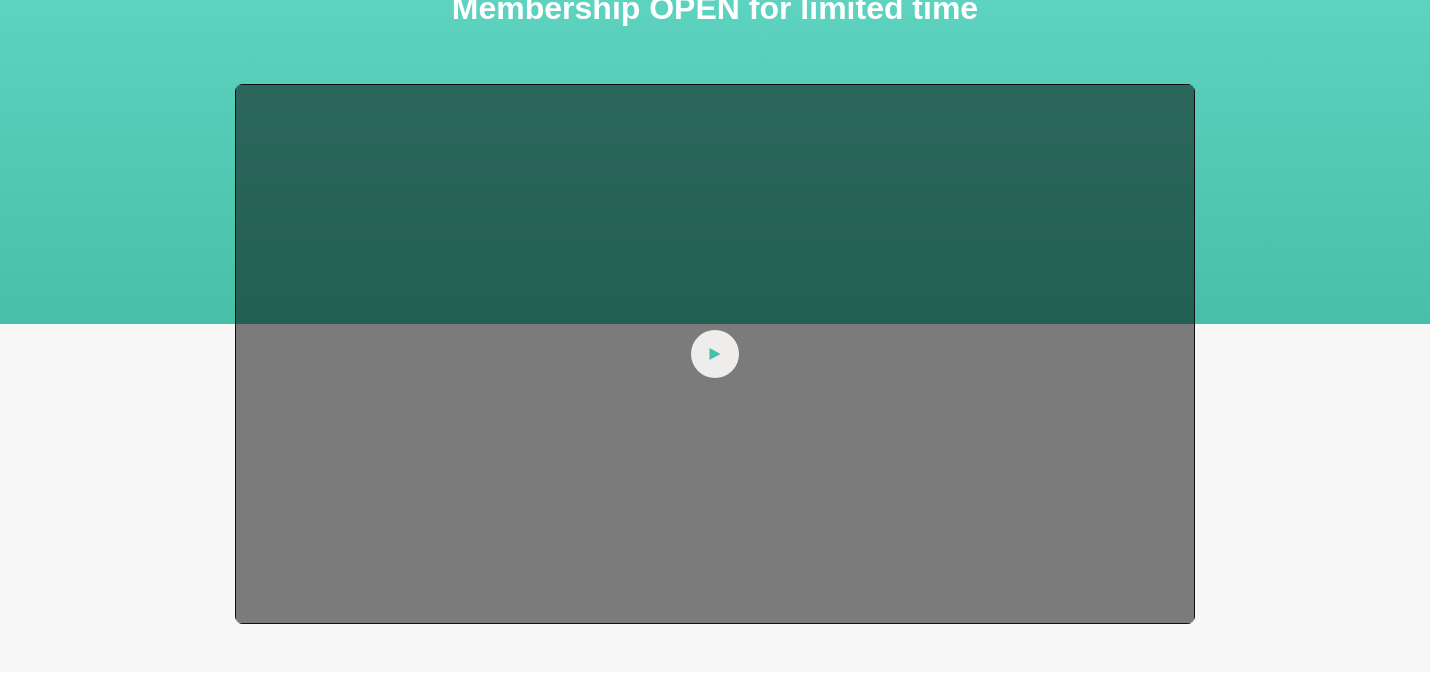 click at bounding box center [715, 354] 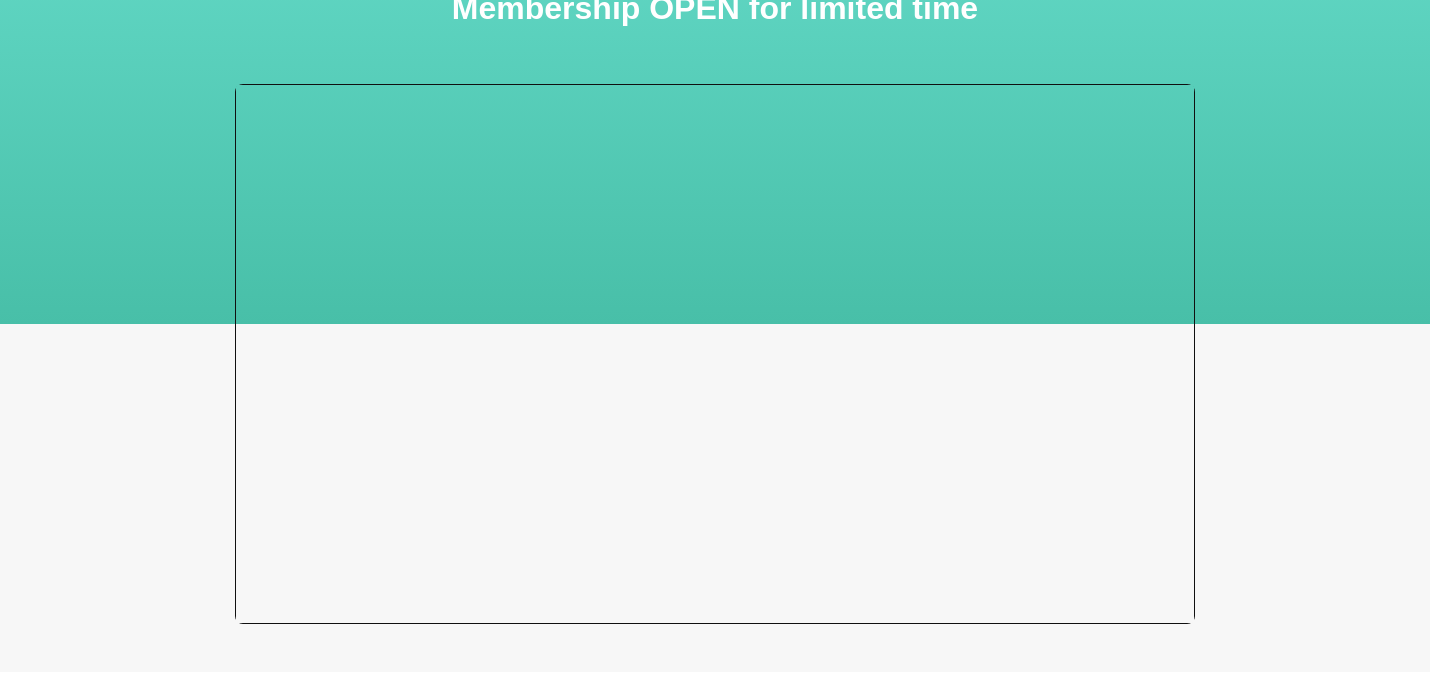 drag, startPoint x: 486, startPoint y: 594, endPoint x: 831, endPoint y: 600, distance: 345.0522 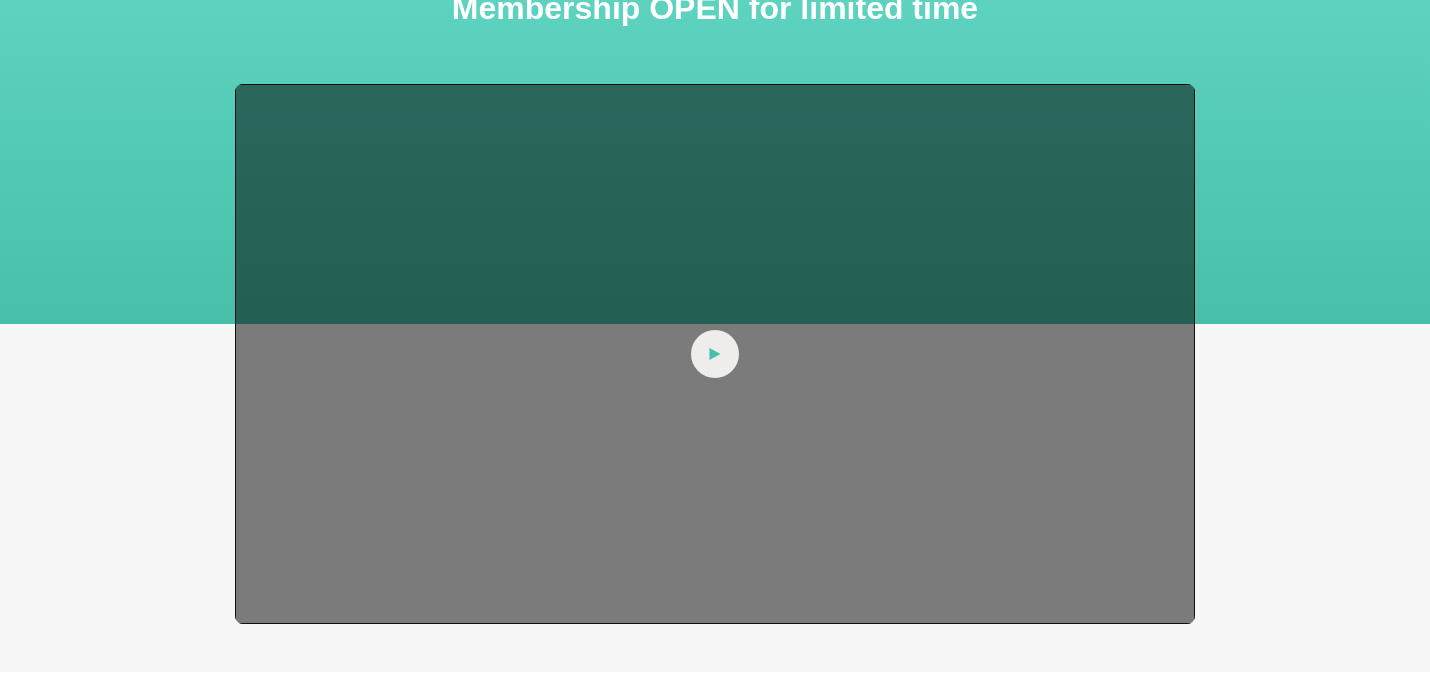 click at bounding box center (715, 354) 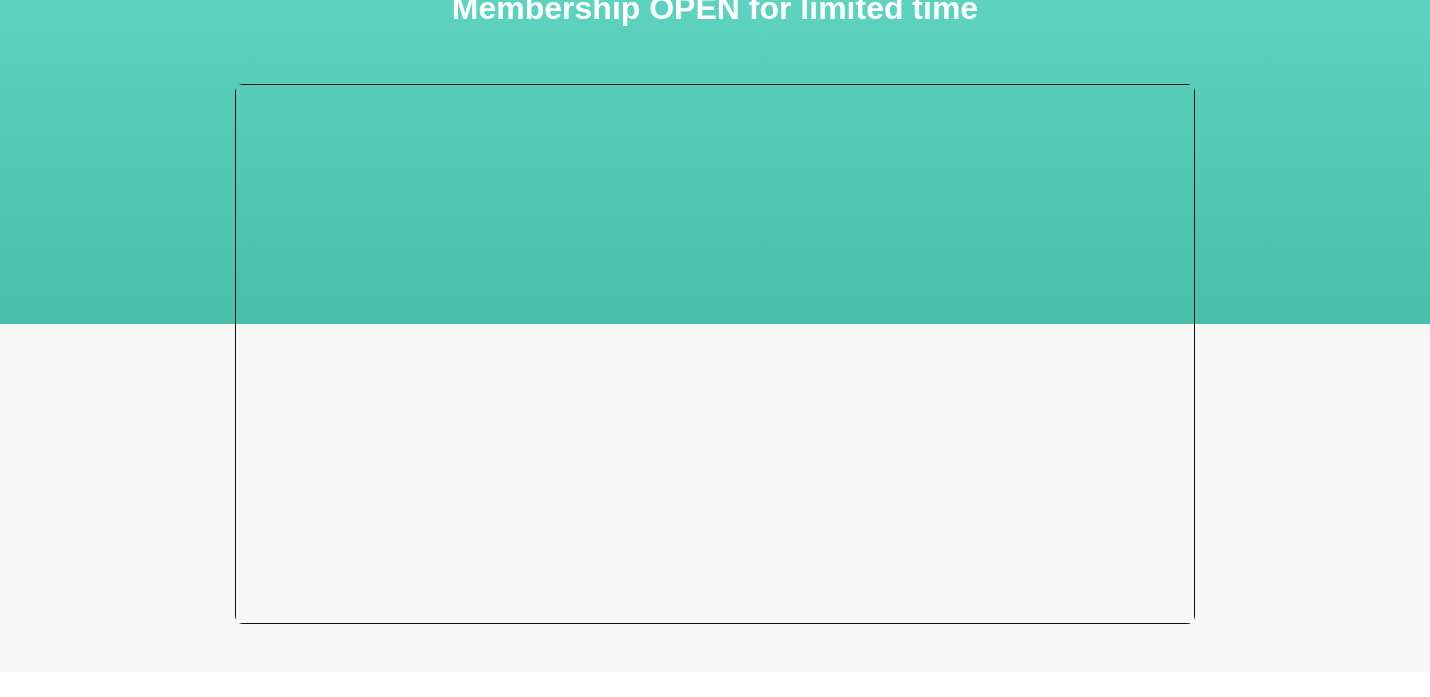 type 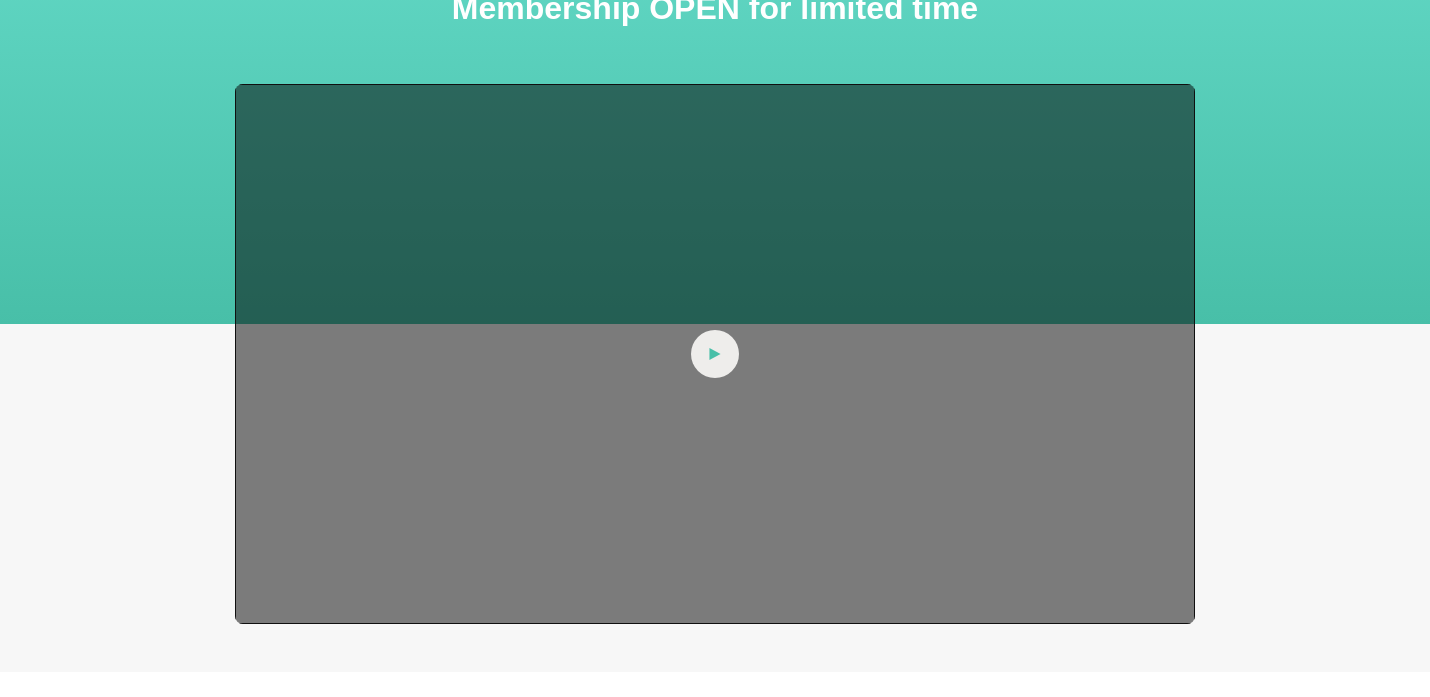 click at bounding box center (715, 354) 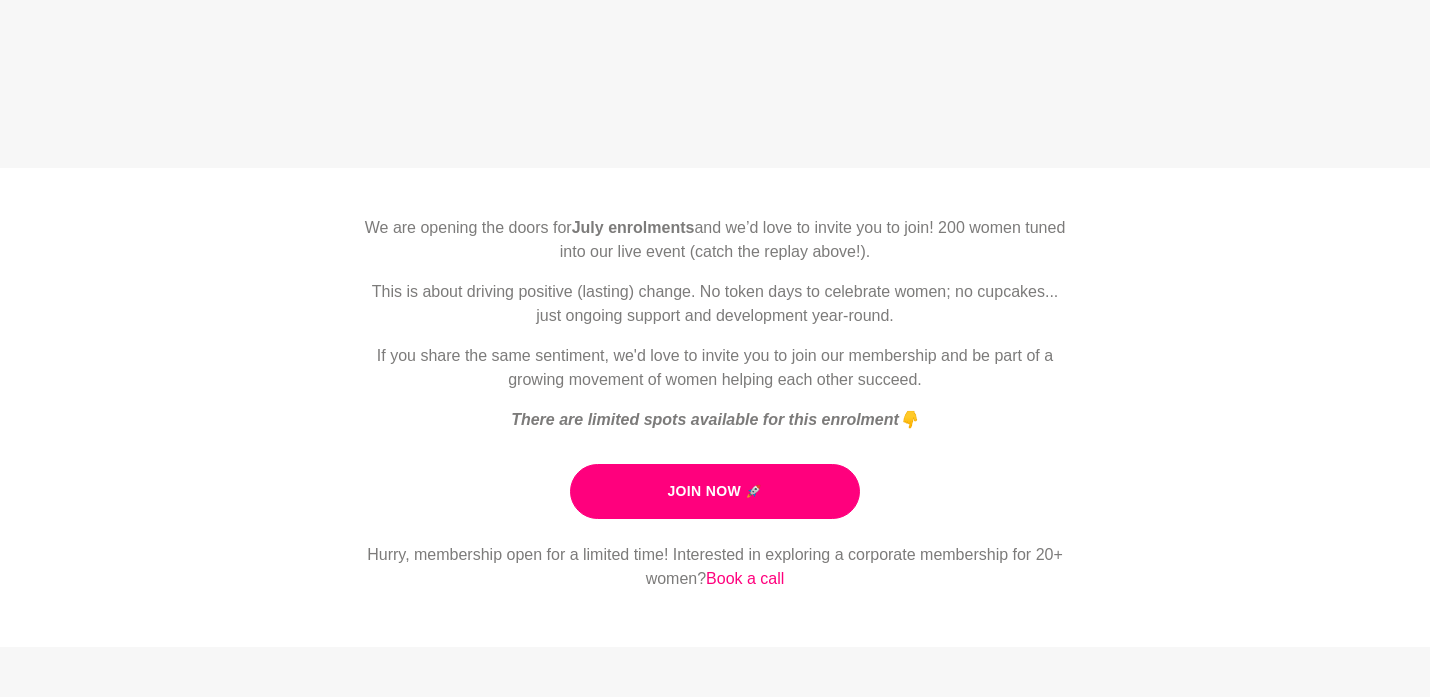 scroll, scrollTop: 648, scrollLeft: 0, axis: vertical 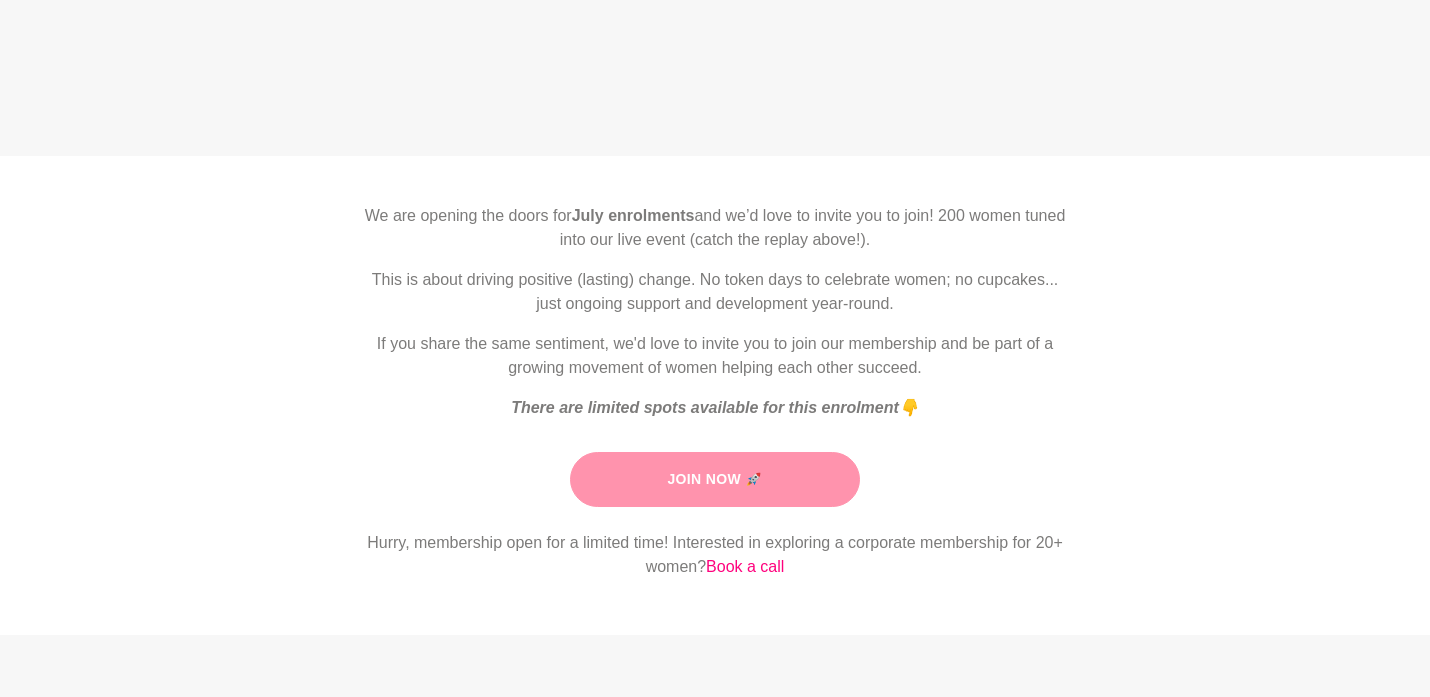 click on "Join Now 🚀" at bounding box center [714, 479] 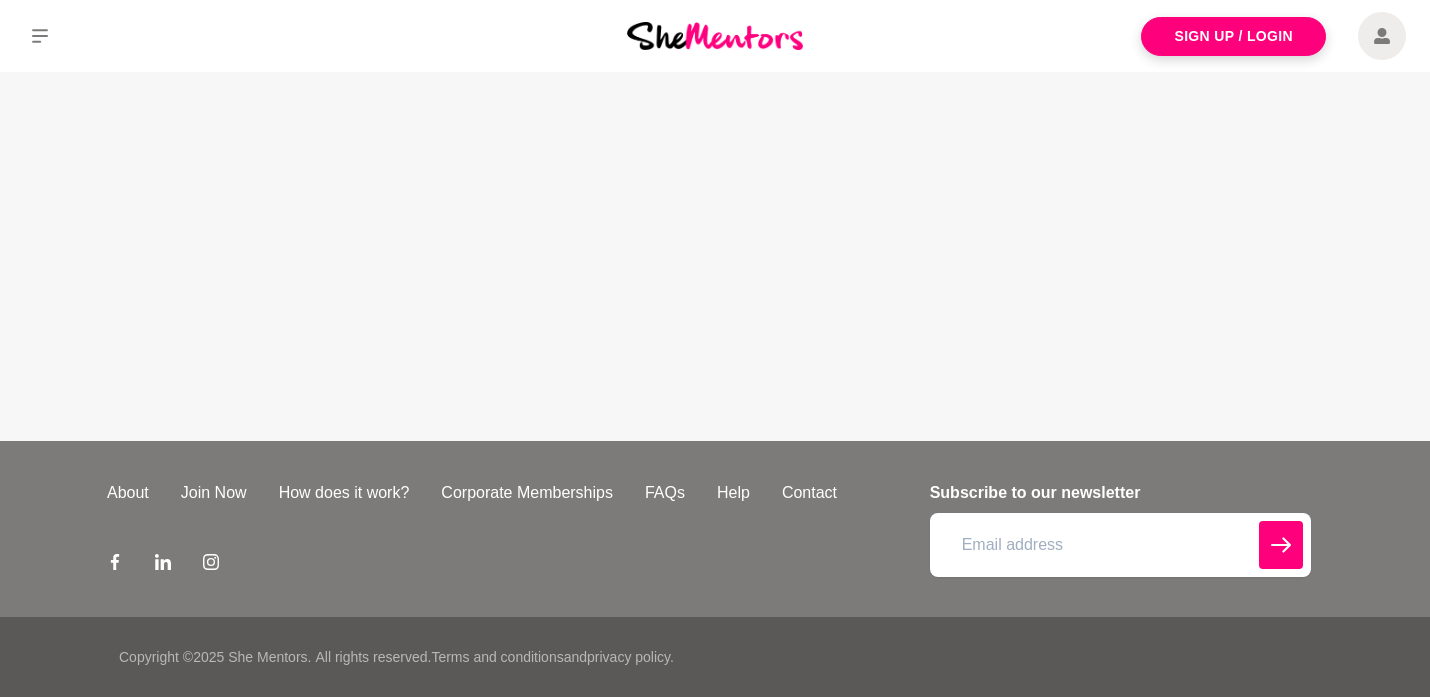scroll, scrollTop: 0, scrollLeft: 0, axis: both 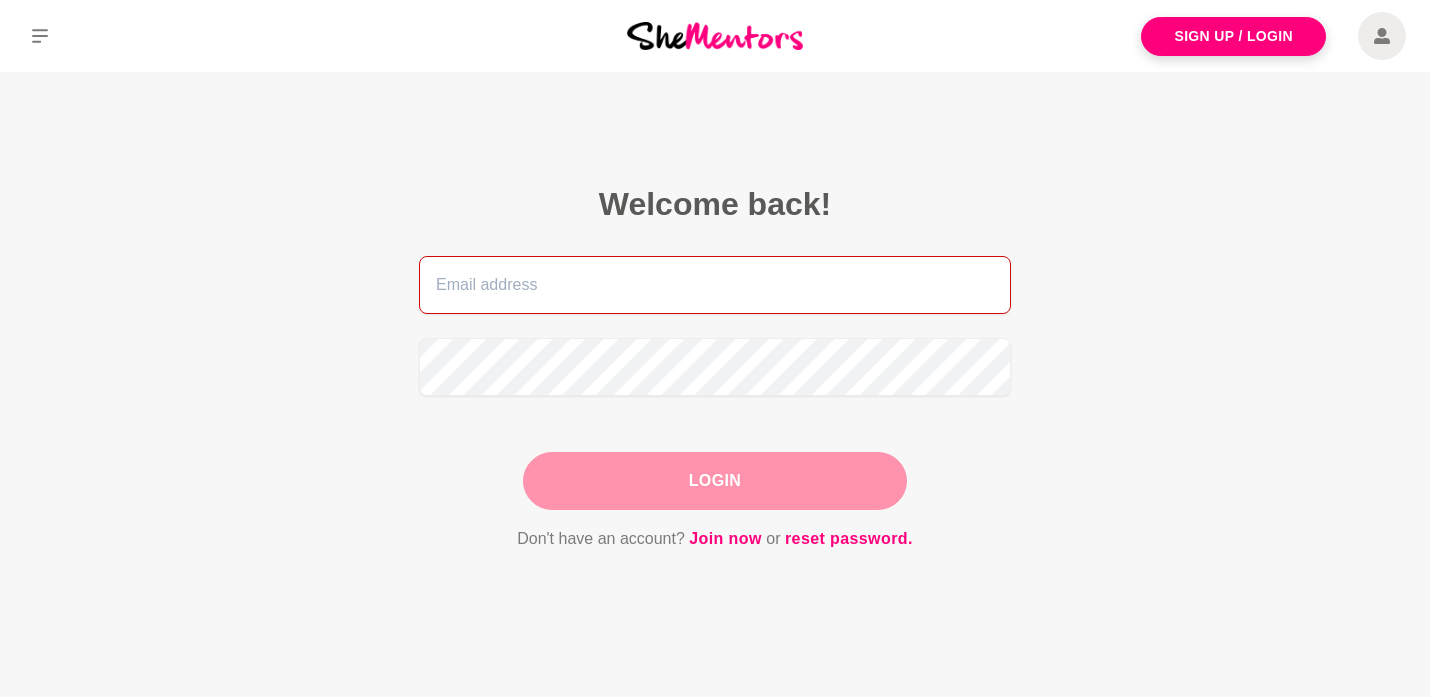 type on "[EMAIL]" 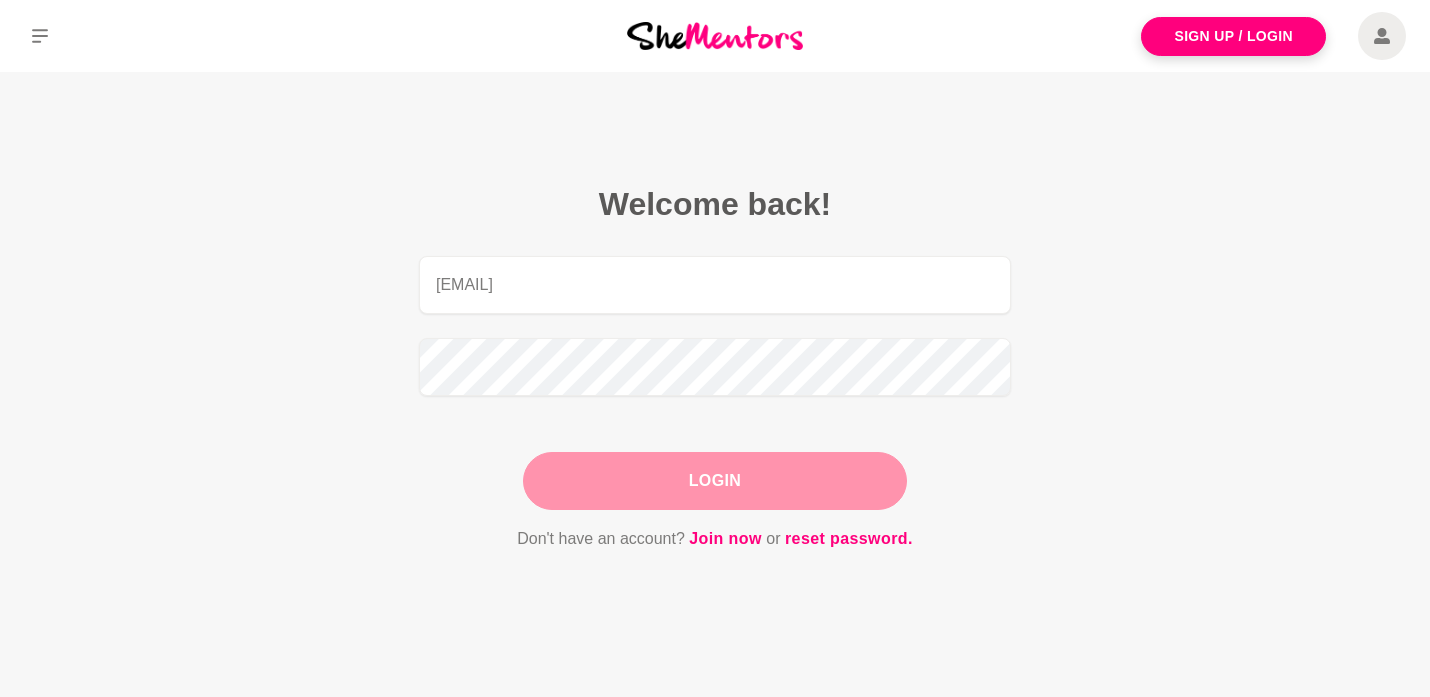click on "Login" at bounding box center [715, 481] 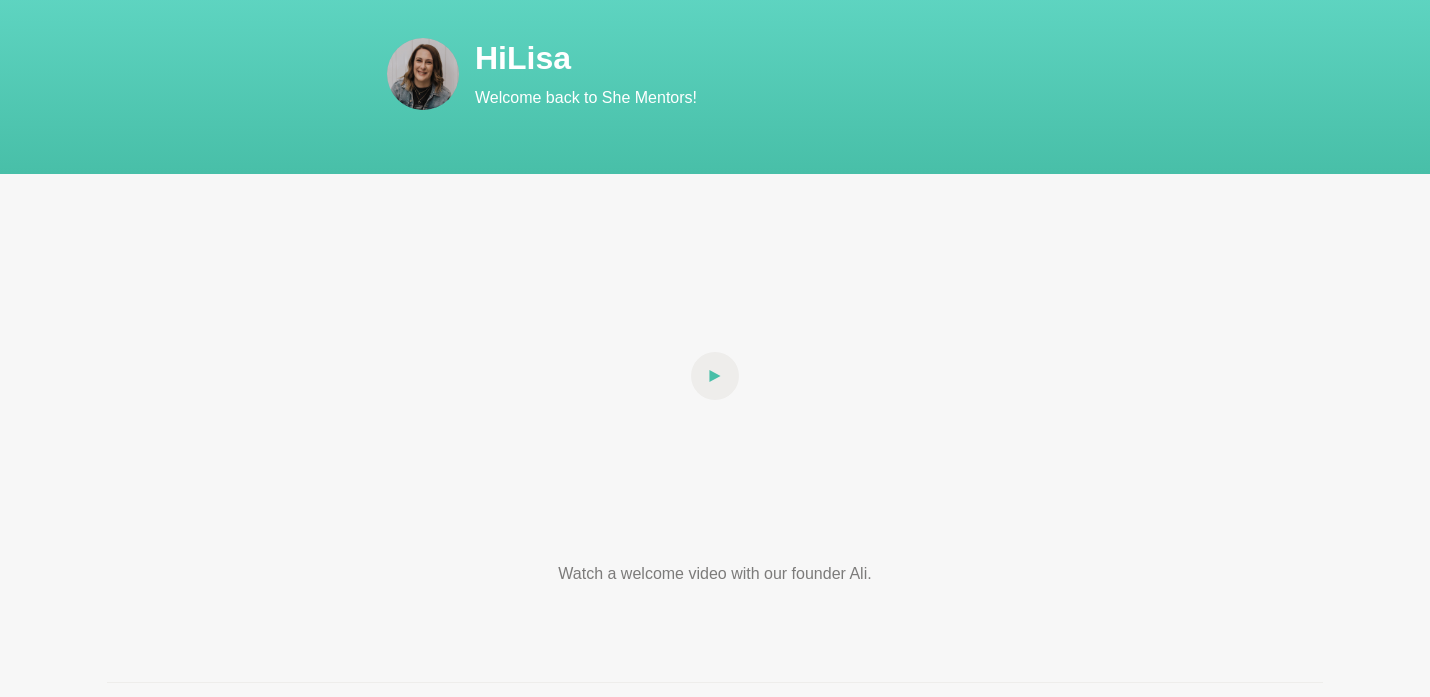 scroll, scrollTop: 135, scrollLeft: 0, axis: vertical 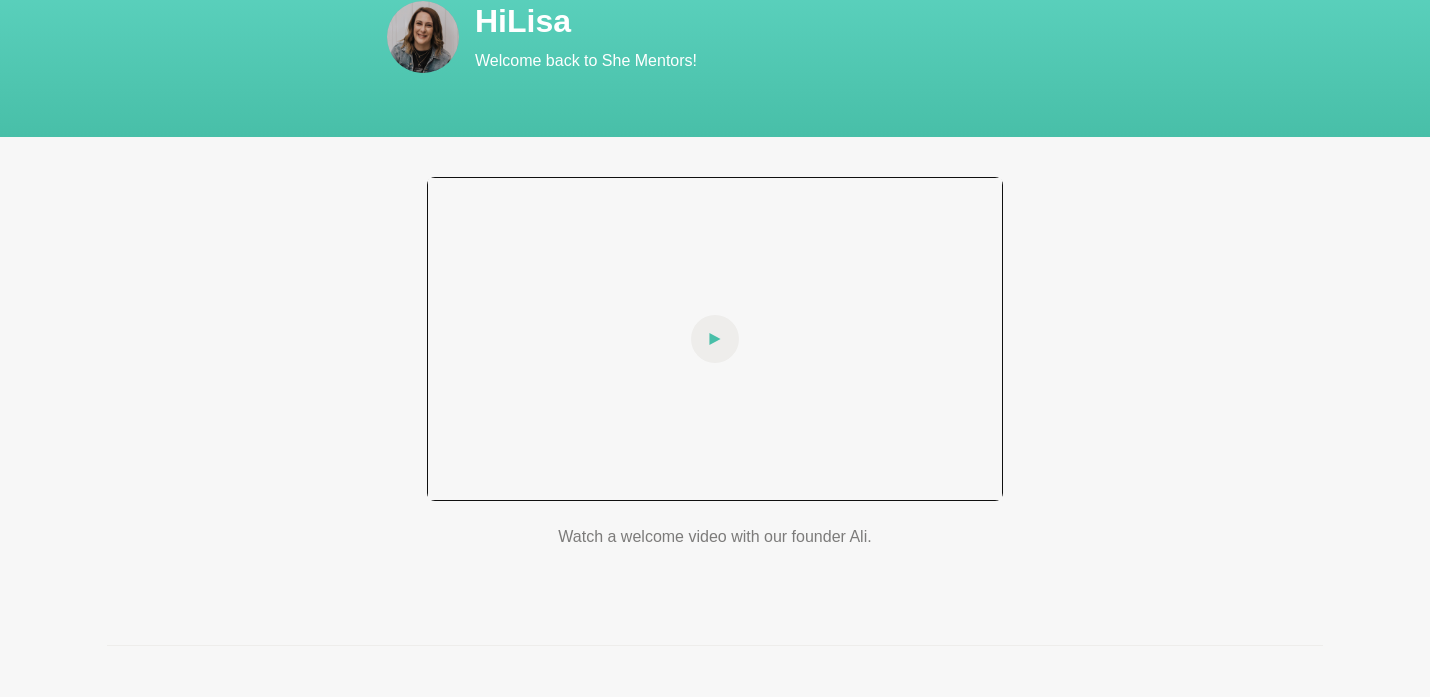 click at bounding box center [715, 339] 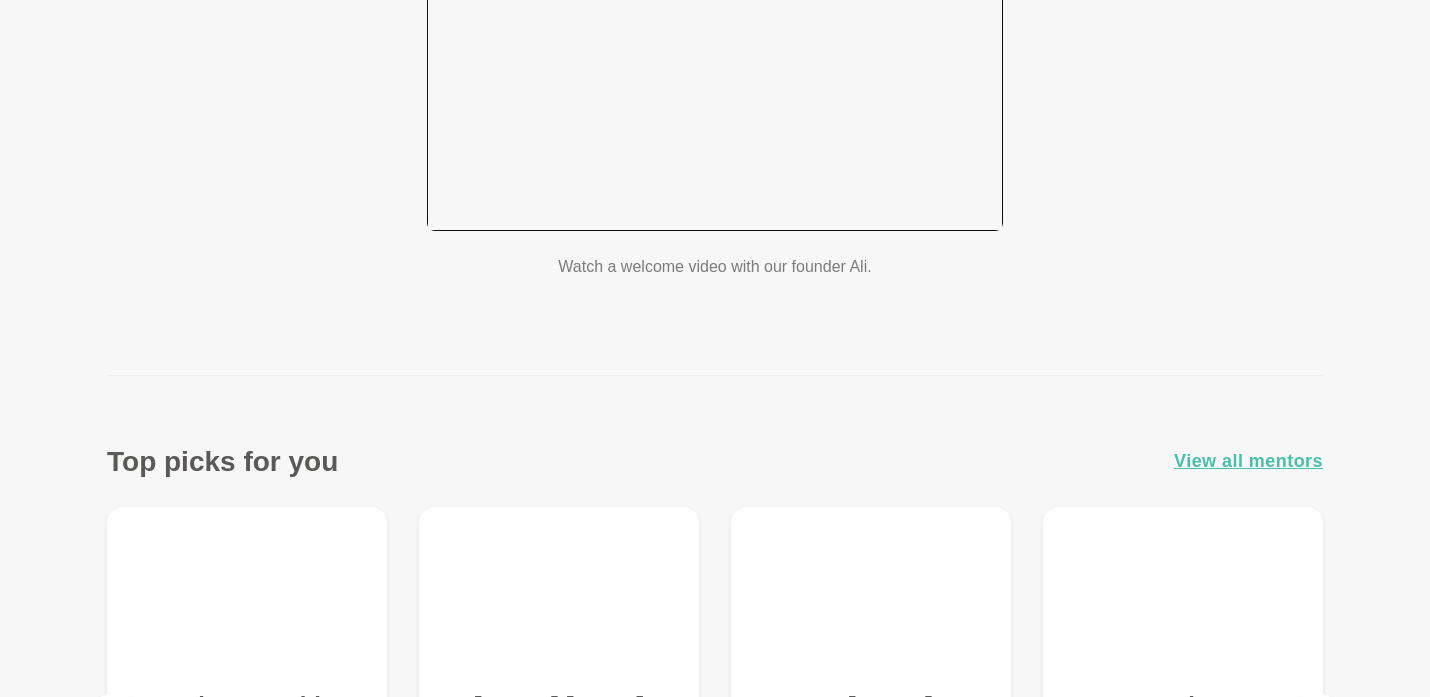 scroll, scrollTop: 339, scrollLeft: 0, axis: vertical 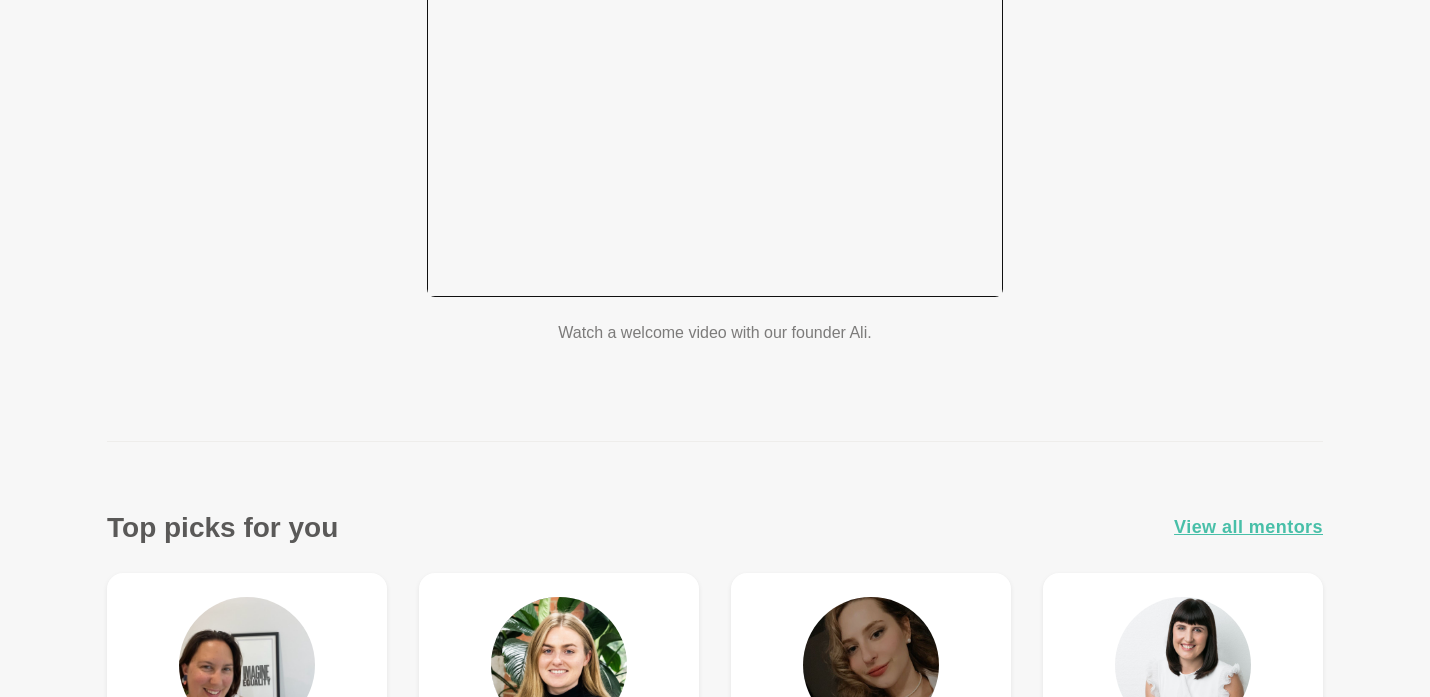 click at bounding box center [715, 135] 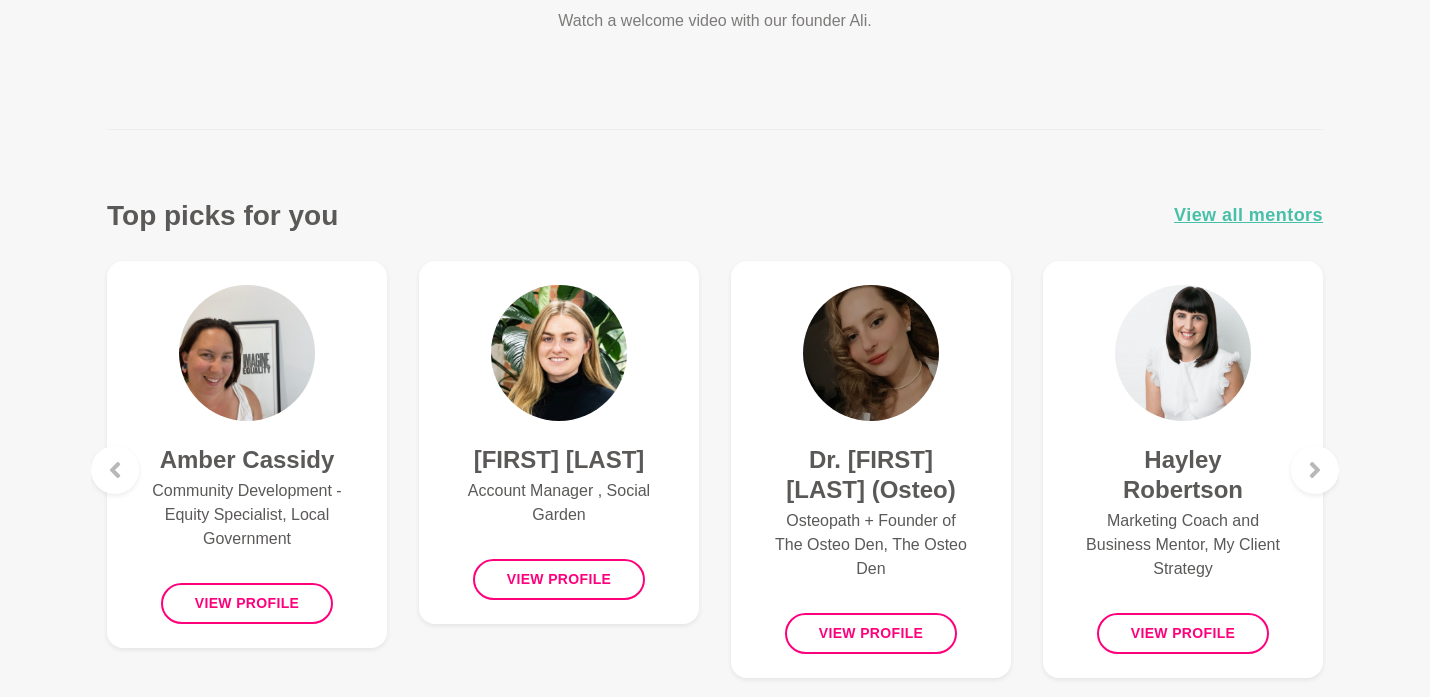 scroll, scrollTop: 652, scrollLeft: 0, axis: vertical 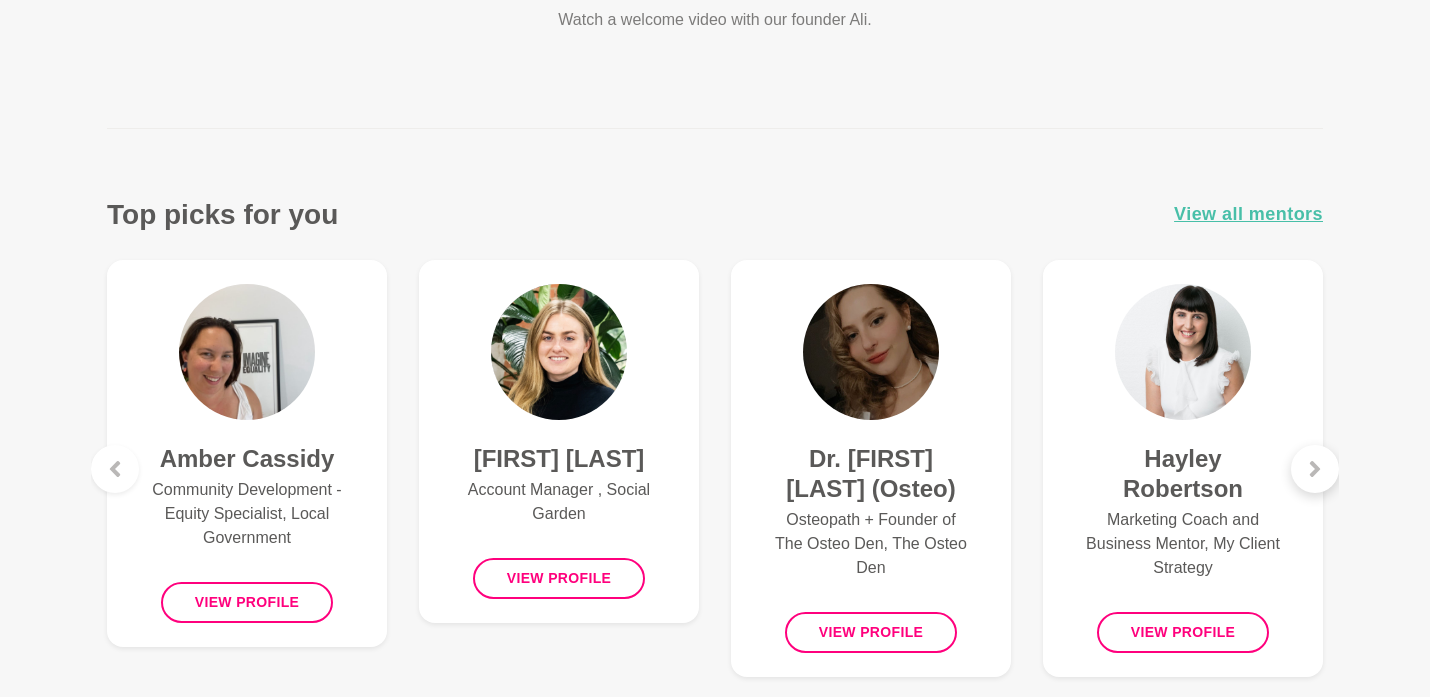 click 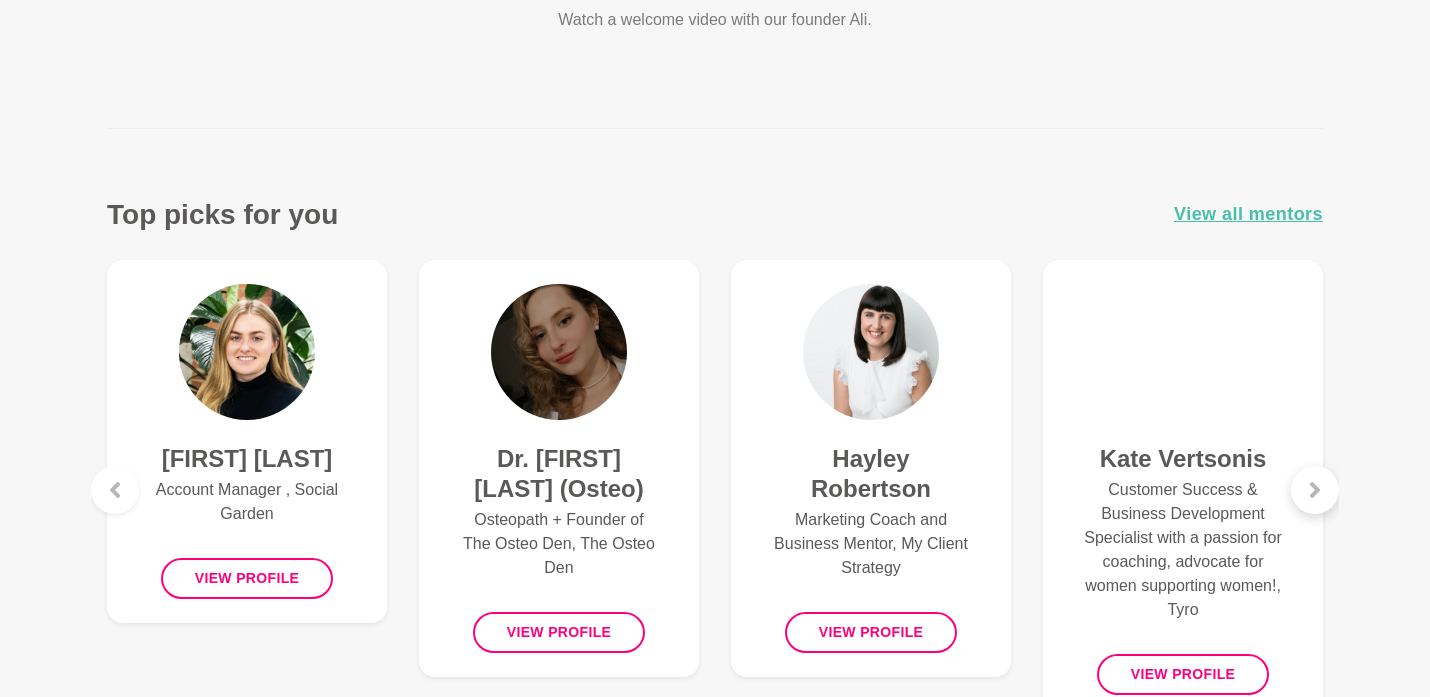 click 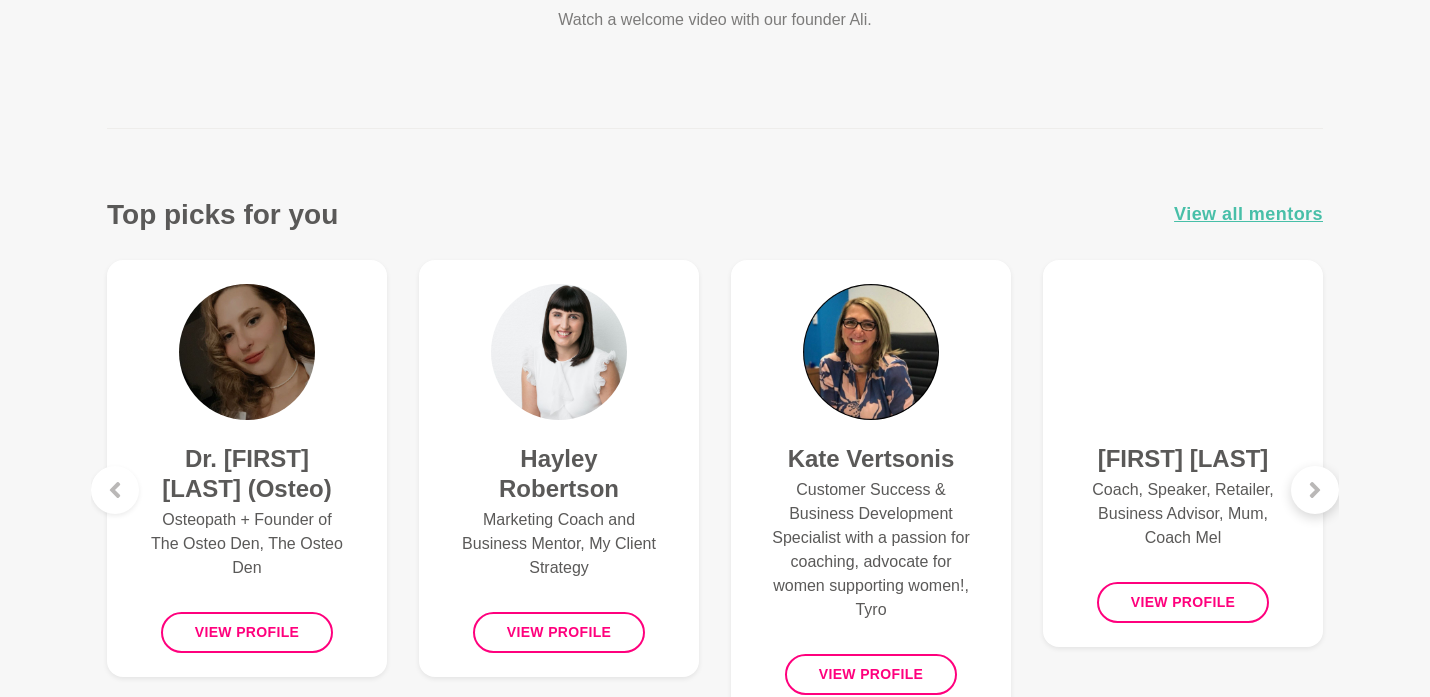 click 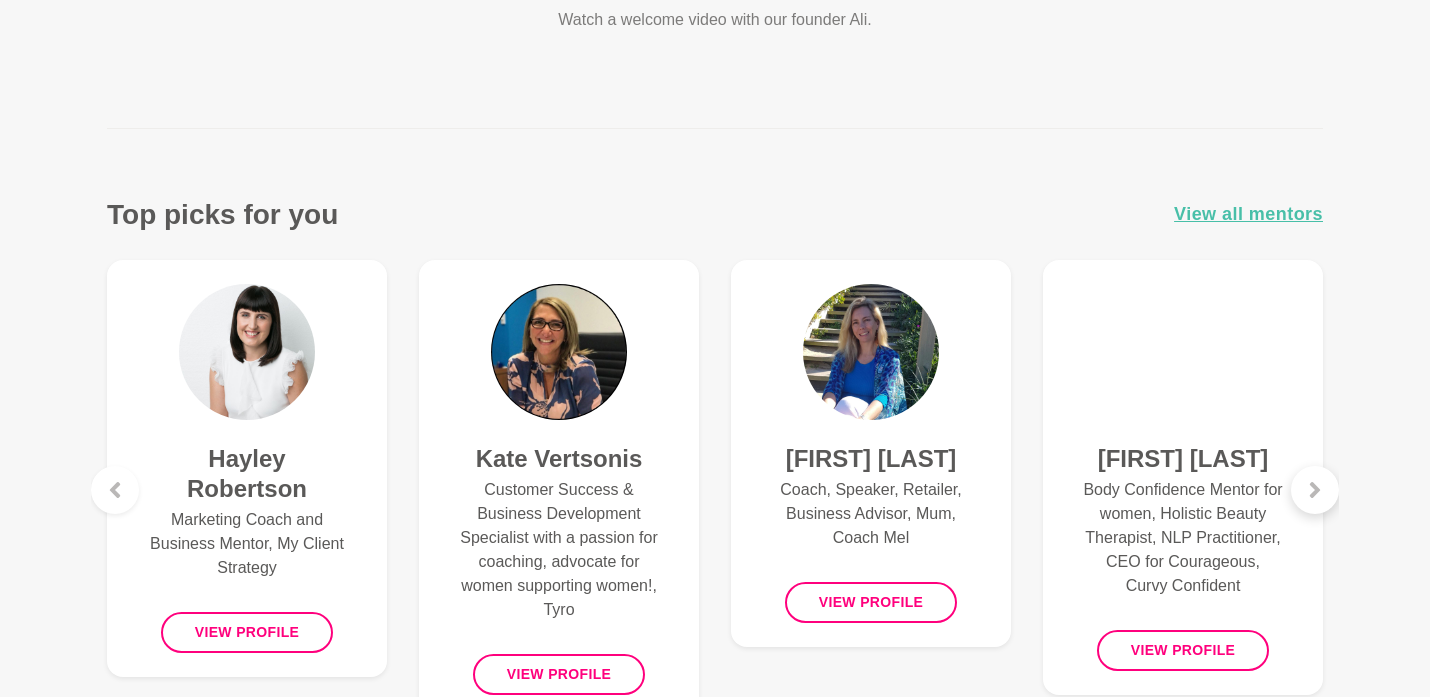click 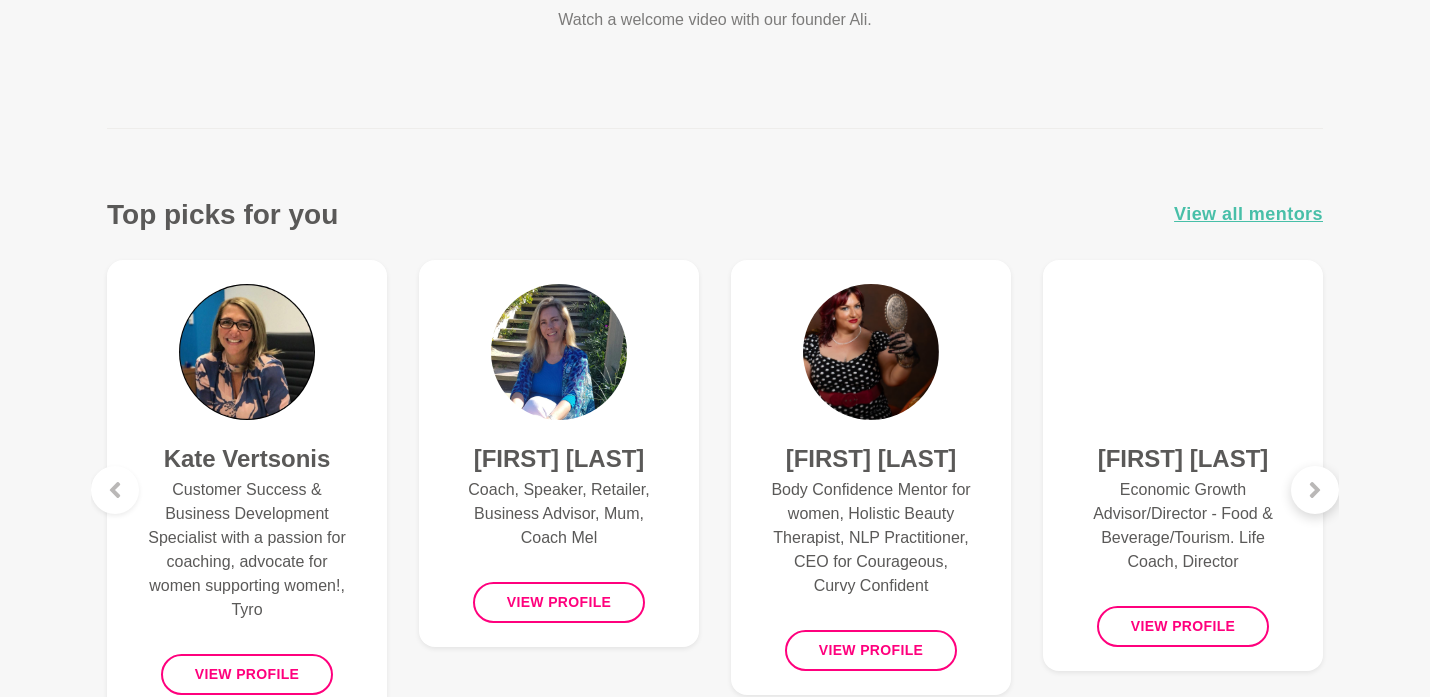 click 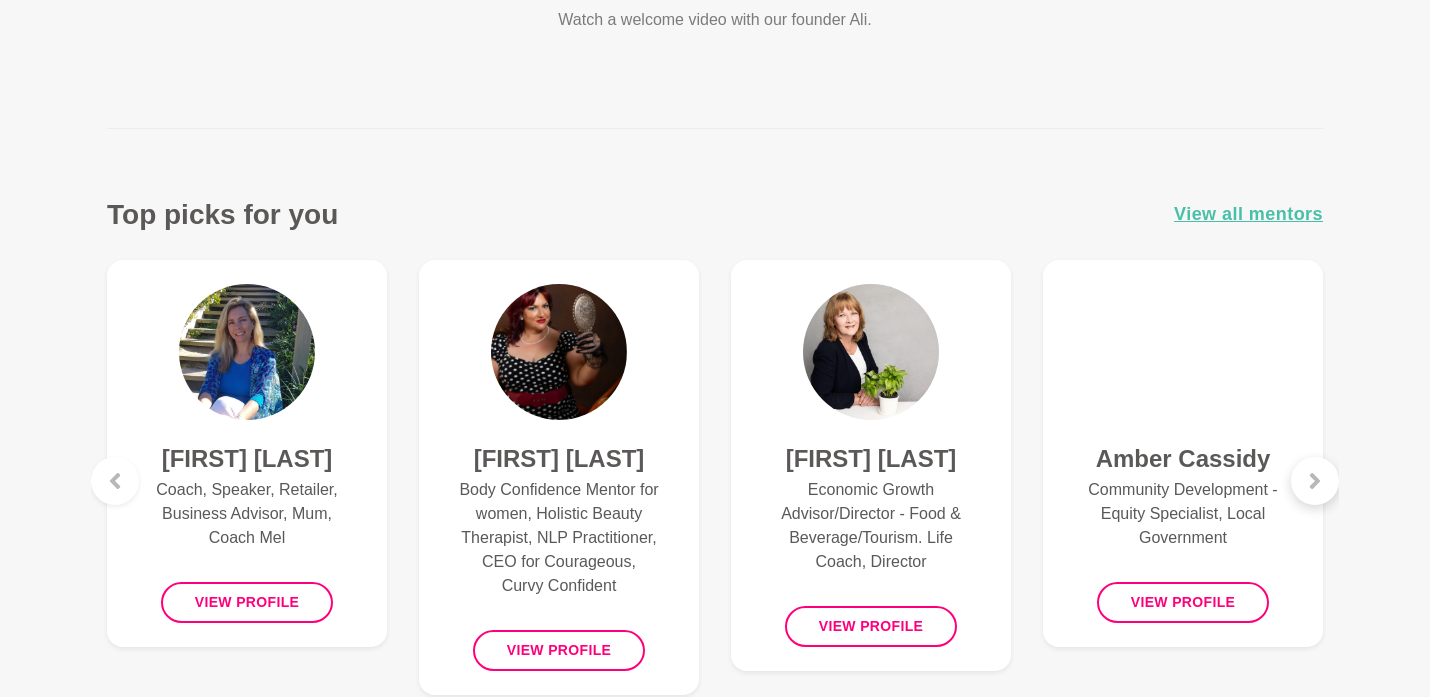 click at bounding box center [1315, 481] 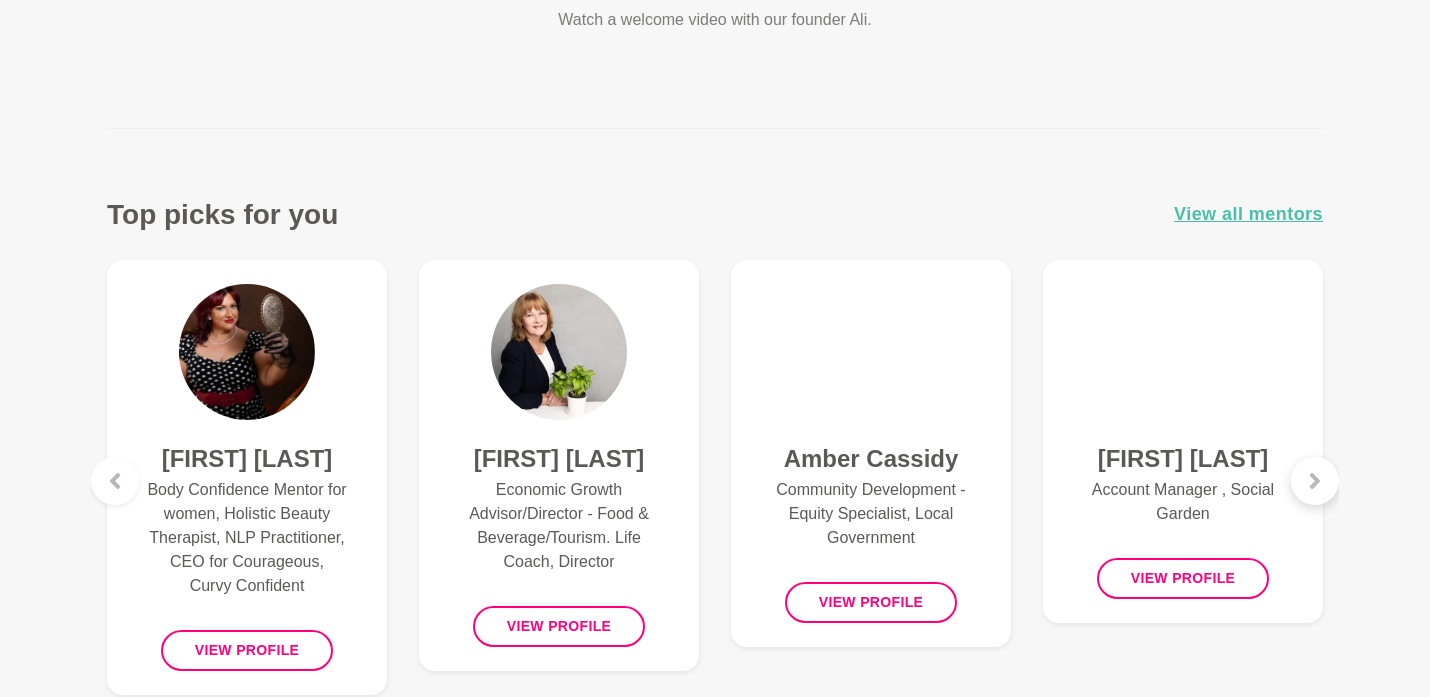 click at bounding box center [1315, 481] 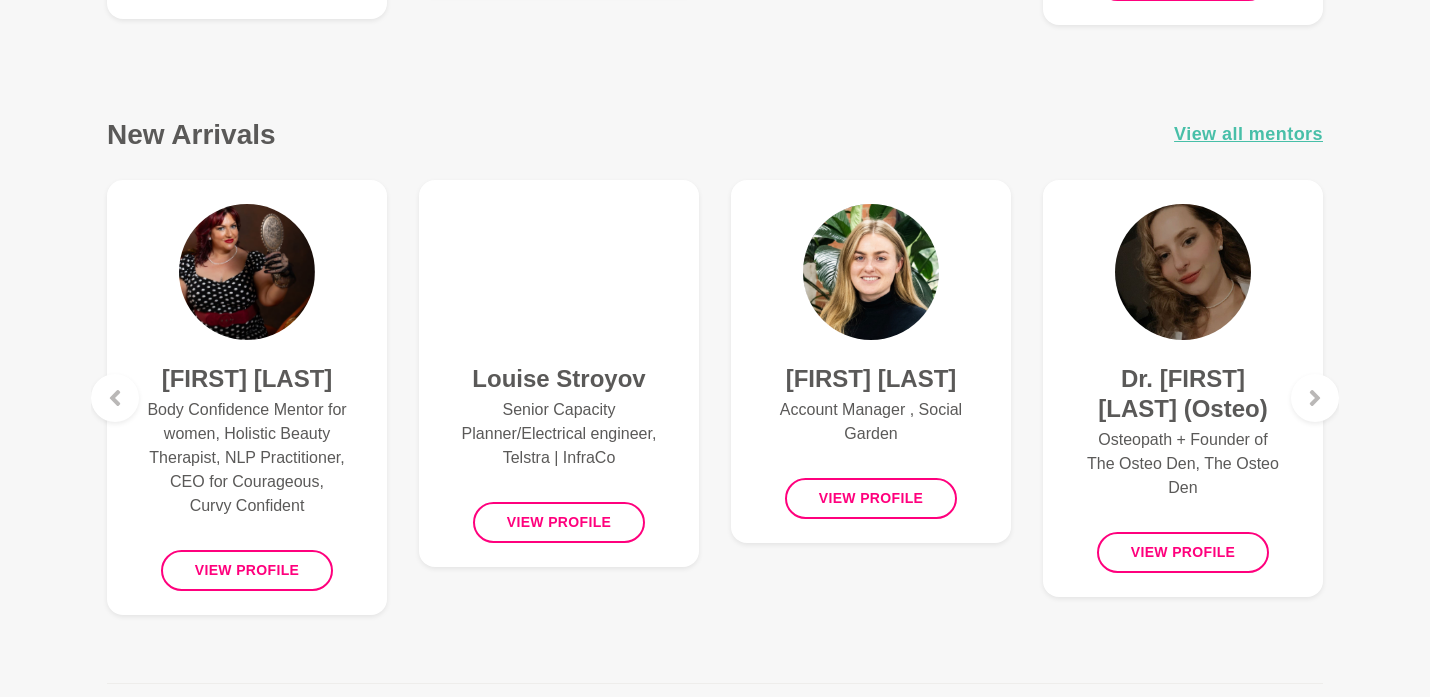scroll, scrollTop: 1297, scrollLeft: 0, axis: vertical 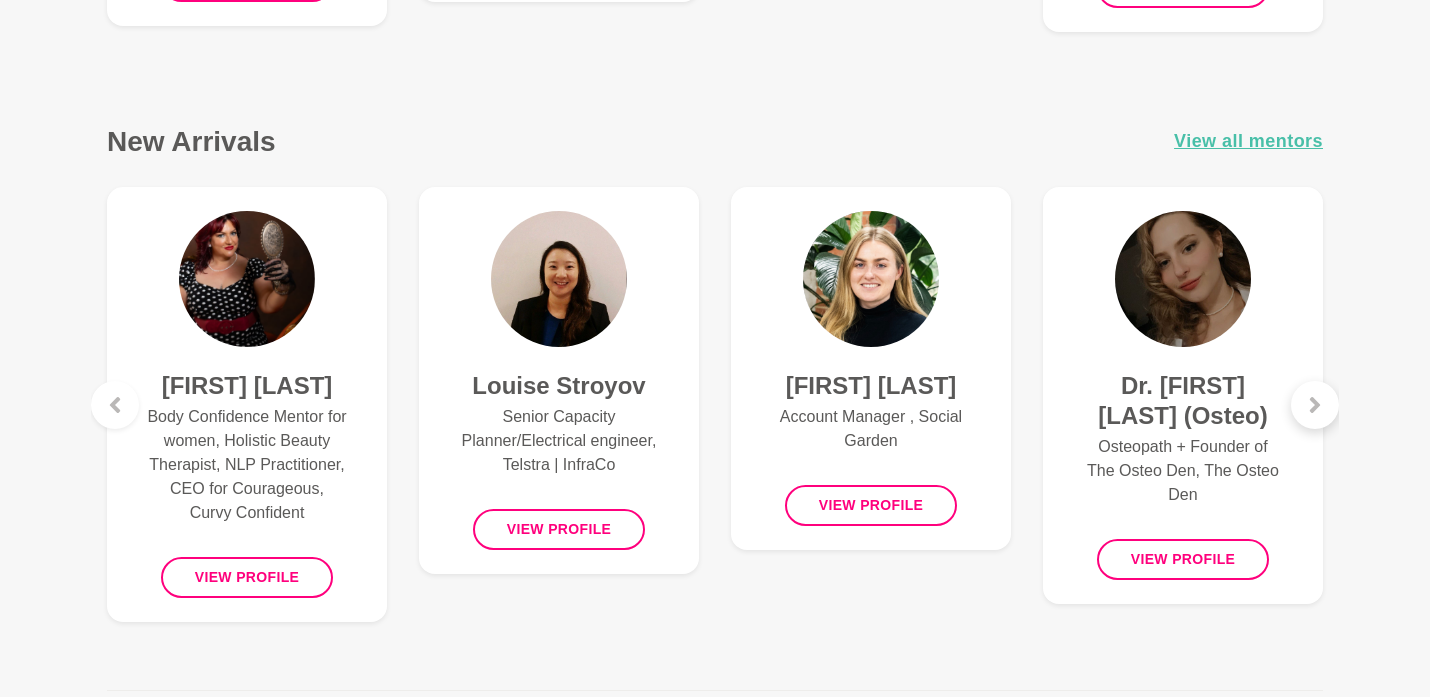 click 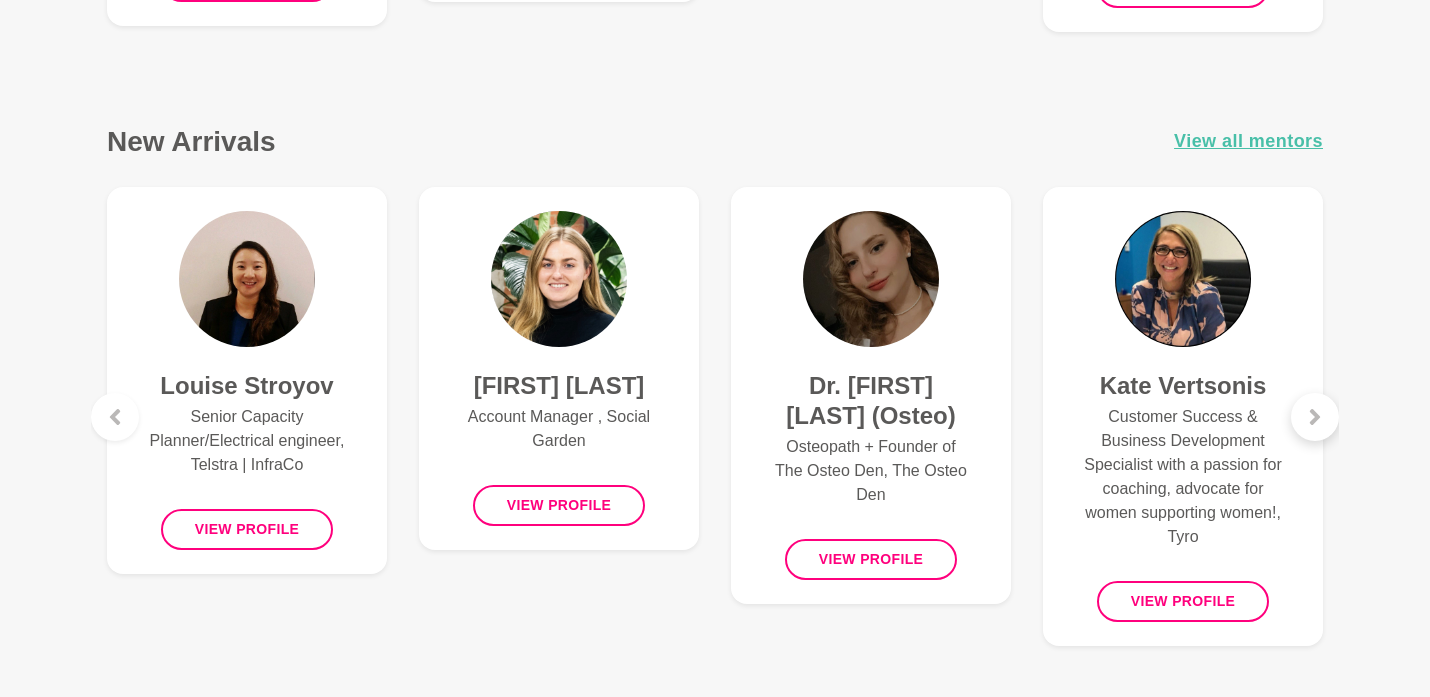 click at bounding box center (1315, 417) 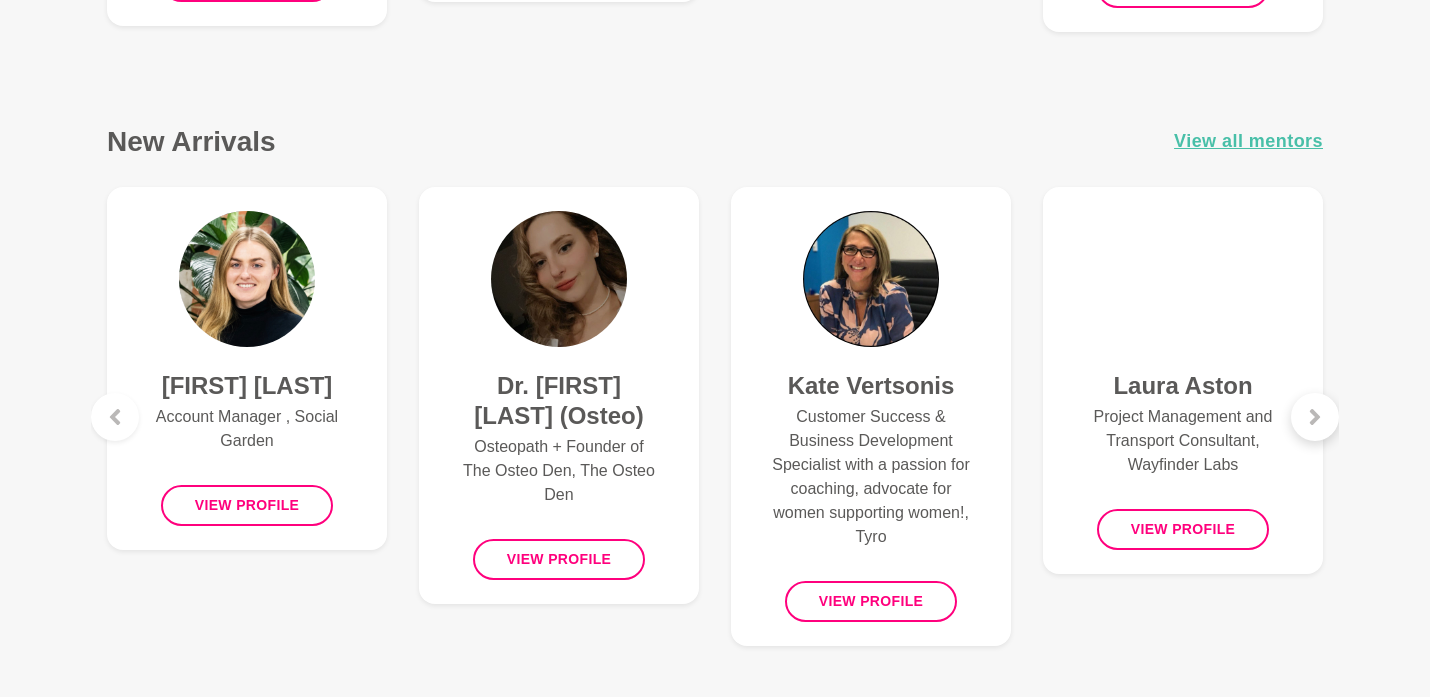 click at bounding box center [1315, 417] 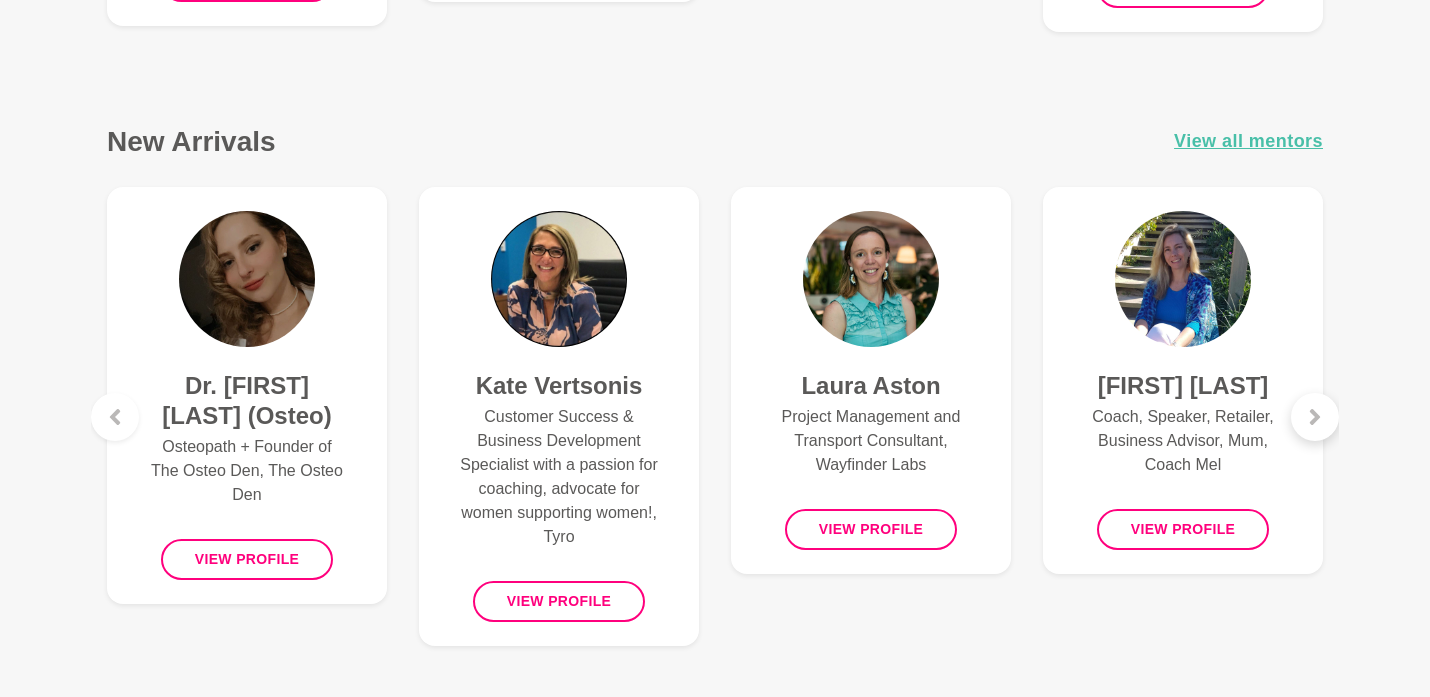 click at bounding box center (1315, 417) 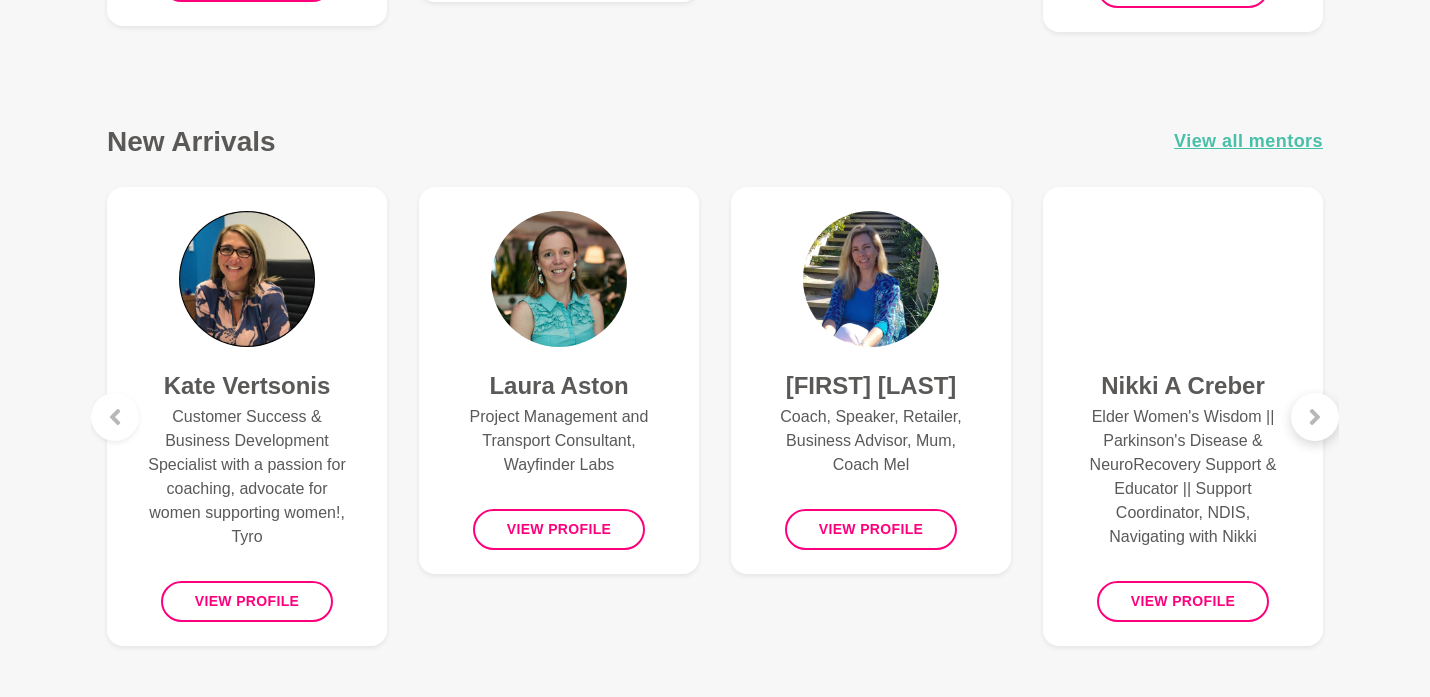 click at bounding box center (1315, 417) 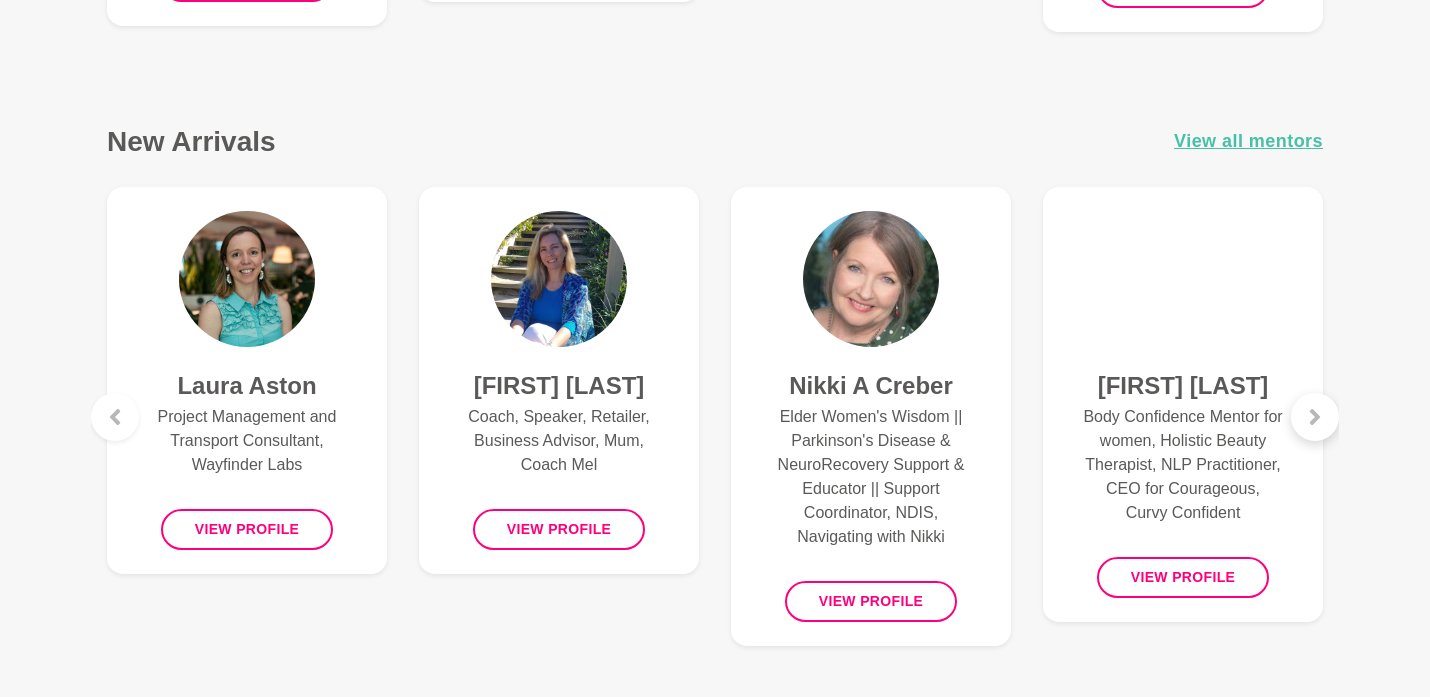 click at bounding box center [1315, 417] 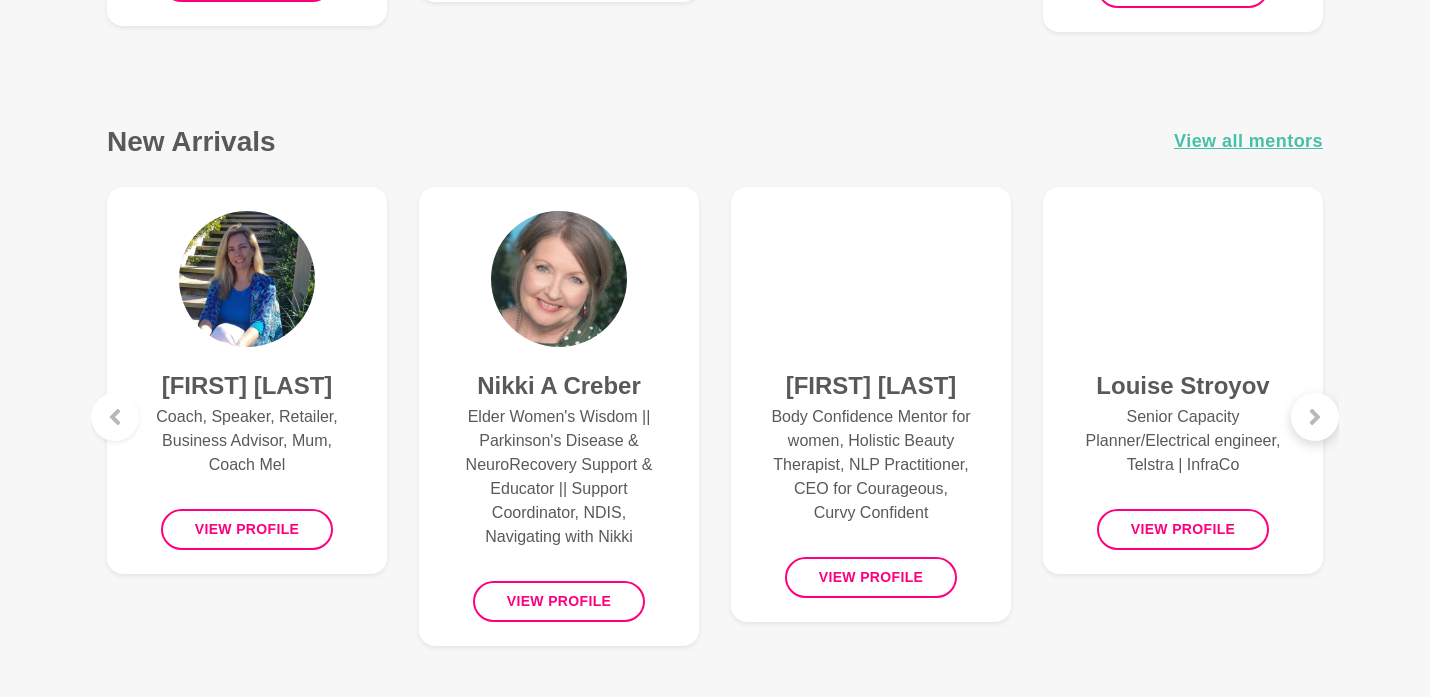 click at bounding box center (1315, 417) 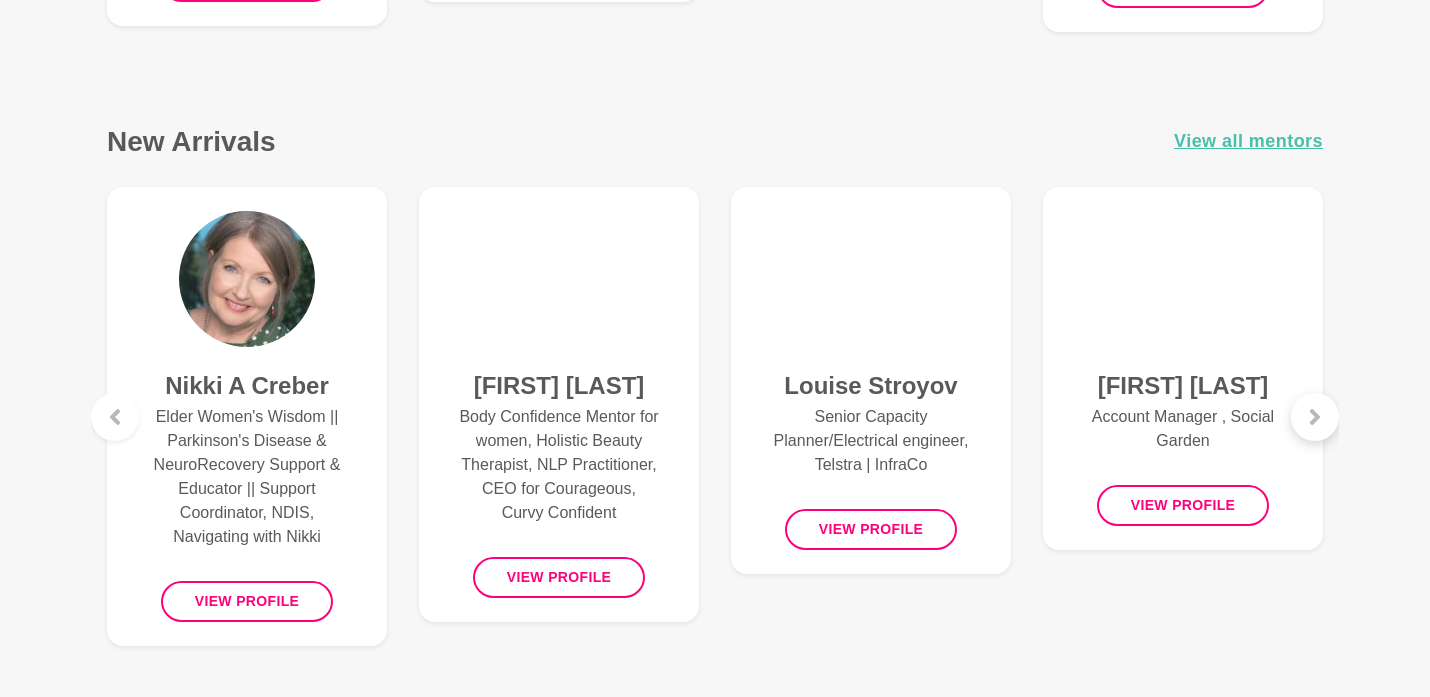 click at bounding box center (1315, 417) 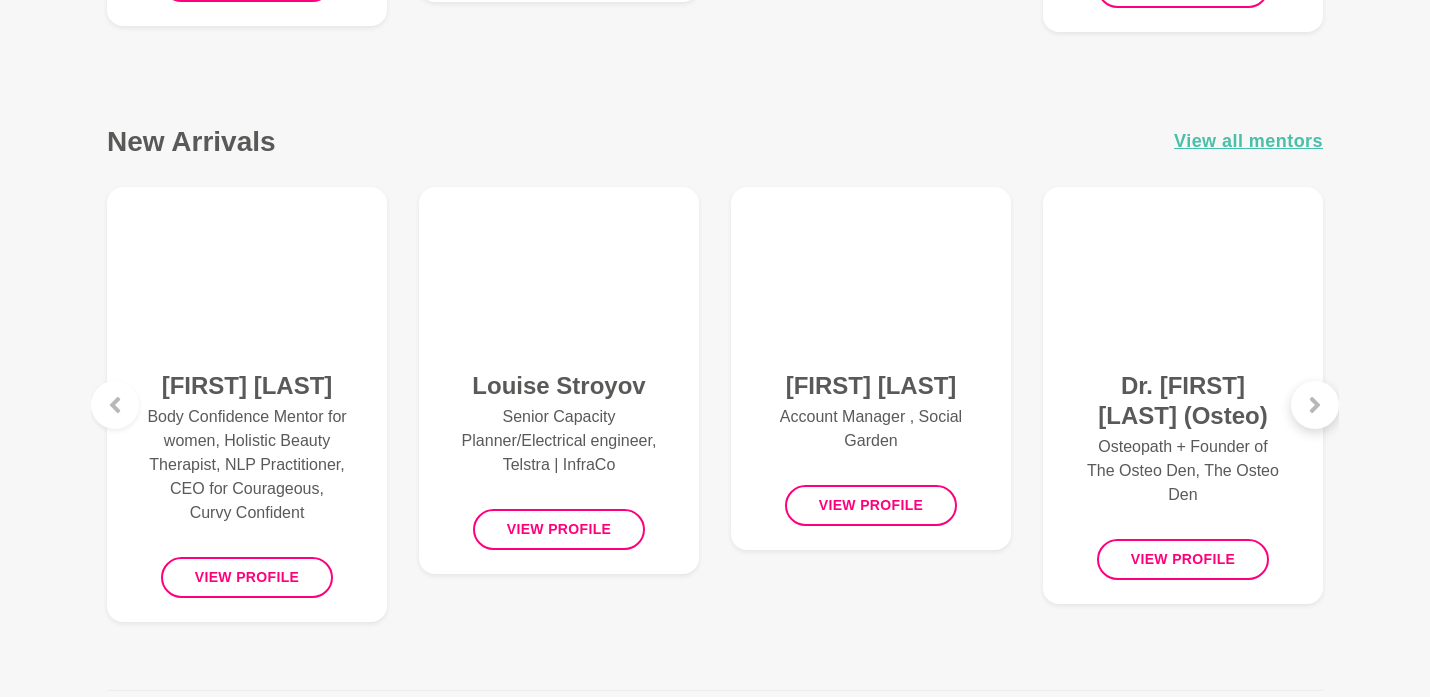 click at bounding box center (1315, 405) 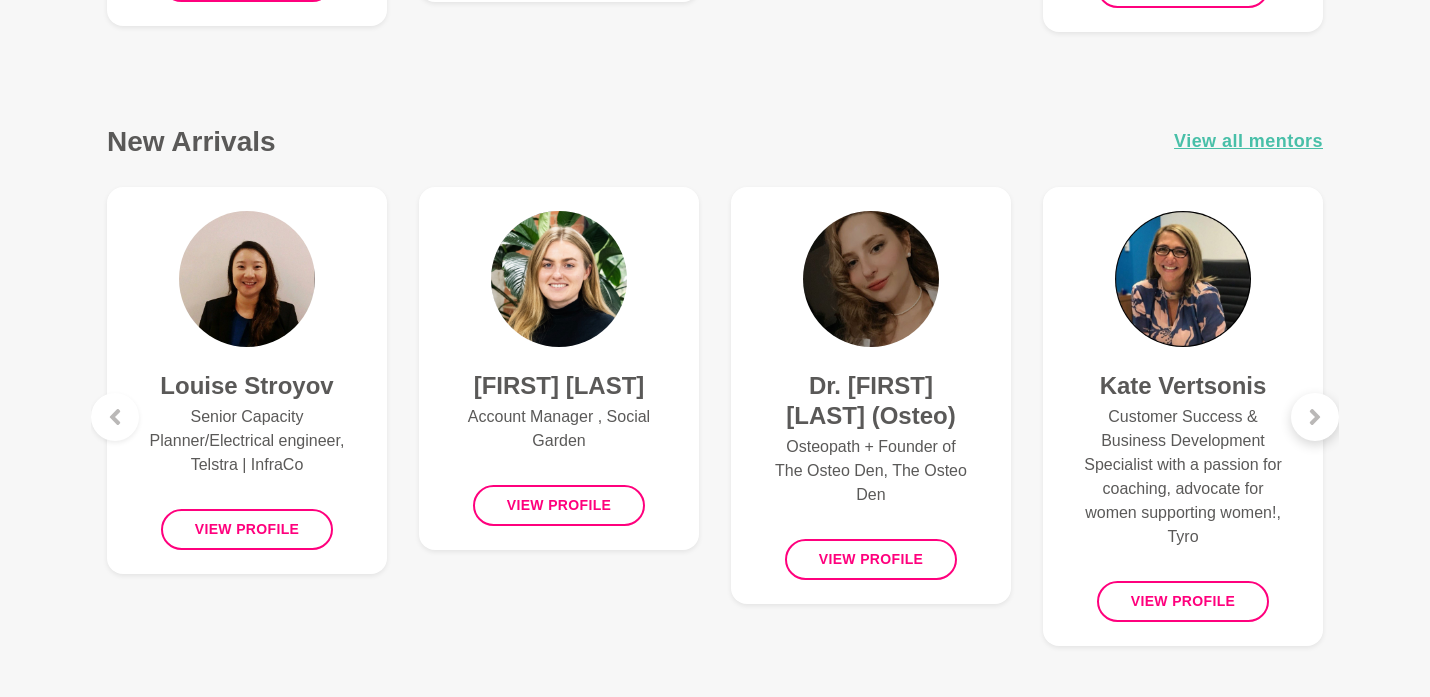 click at bounding box center [1315, 417] 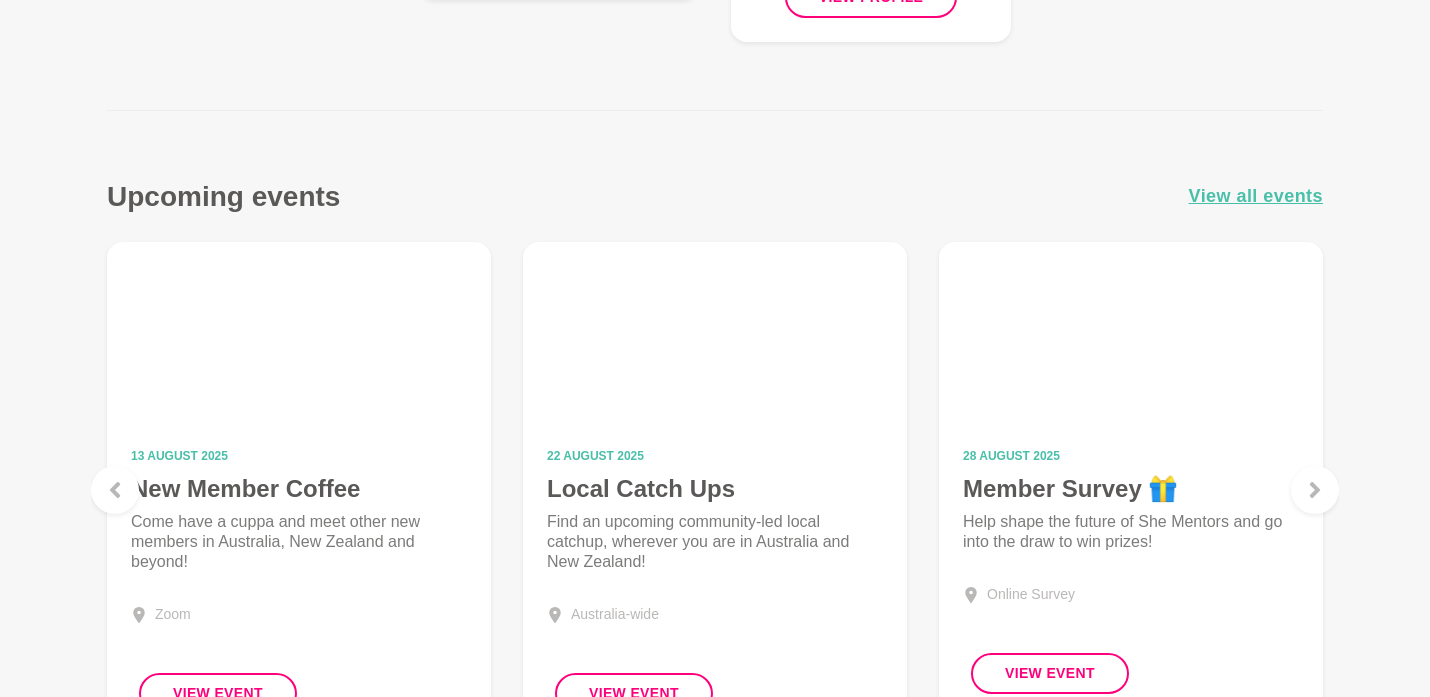 scroll, scrollTop: 1921, scrollLeft: 0, axis: vertical 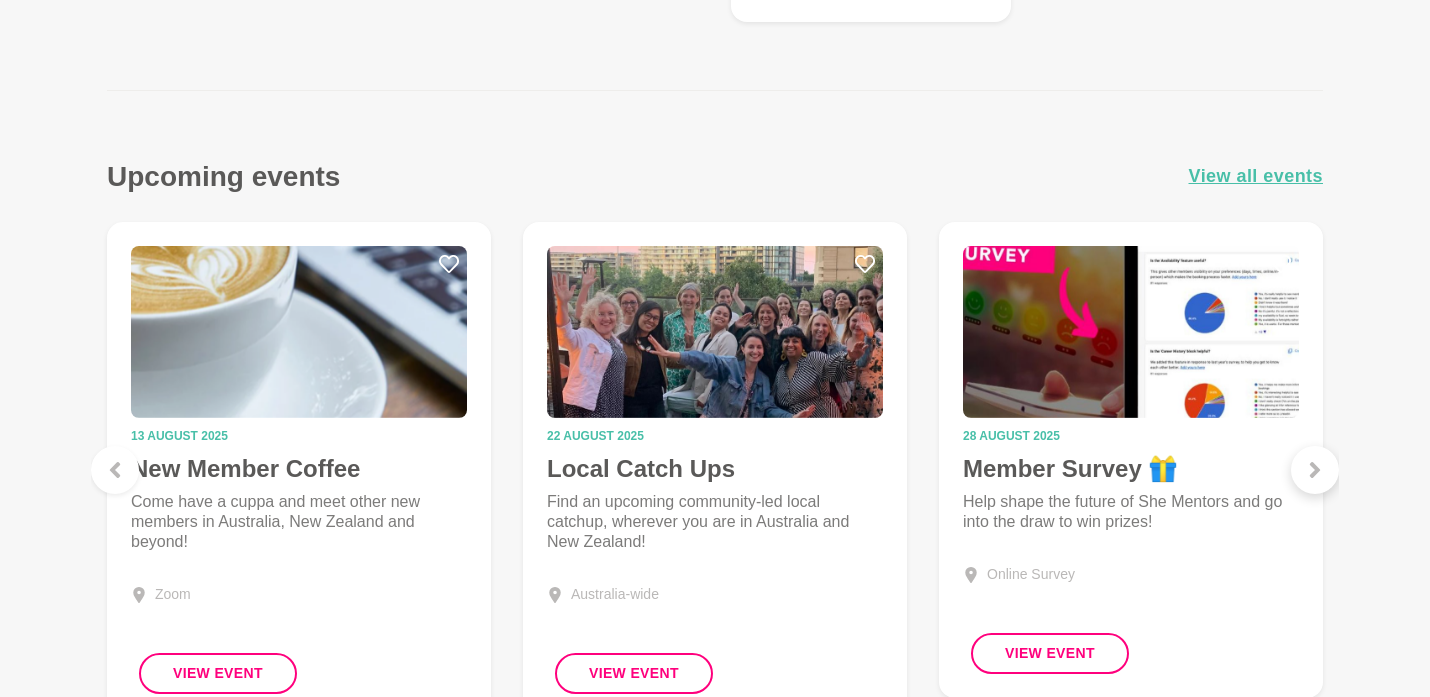 click 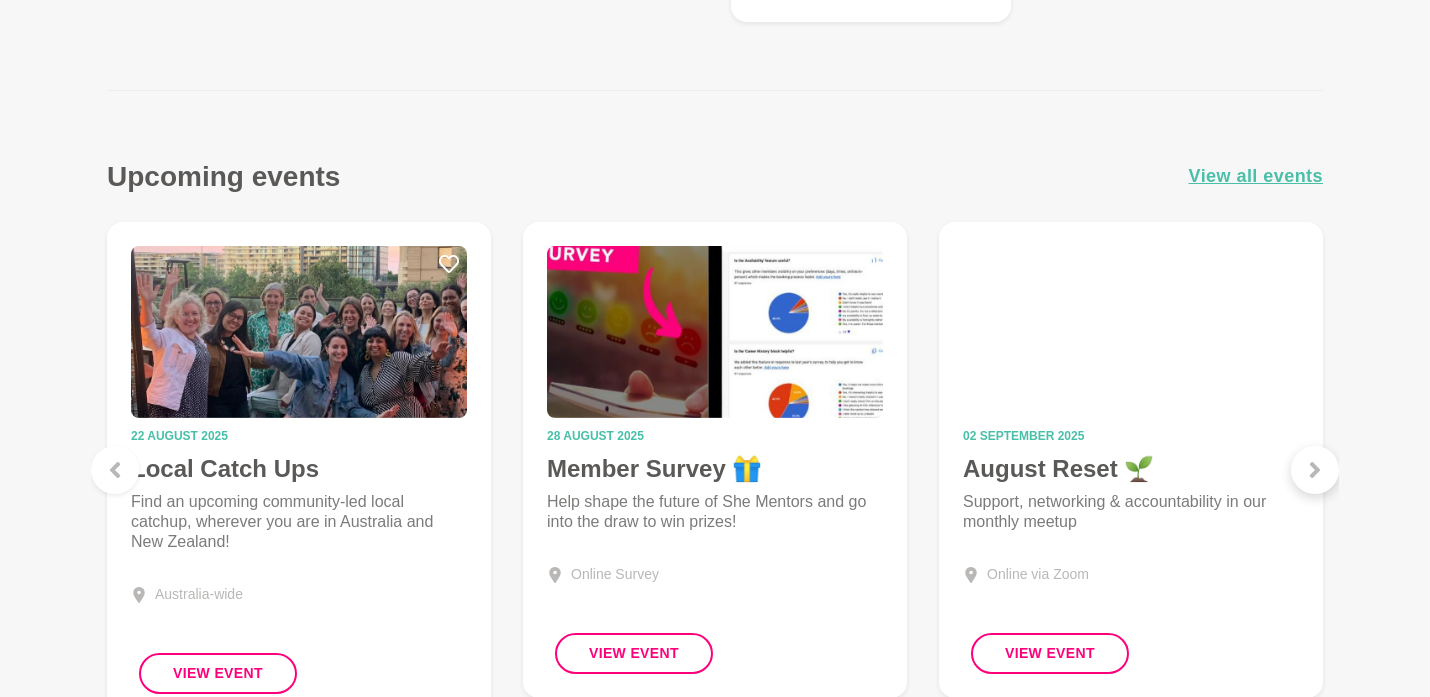 click 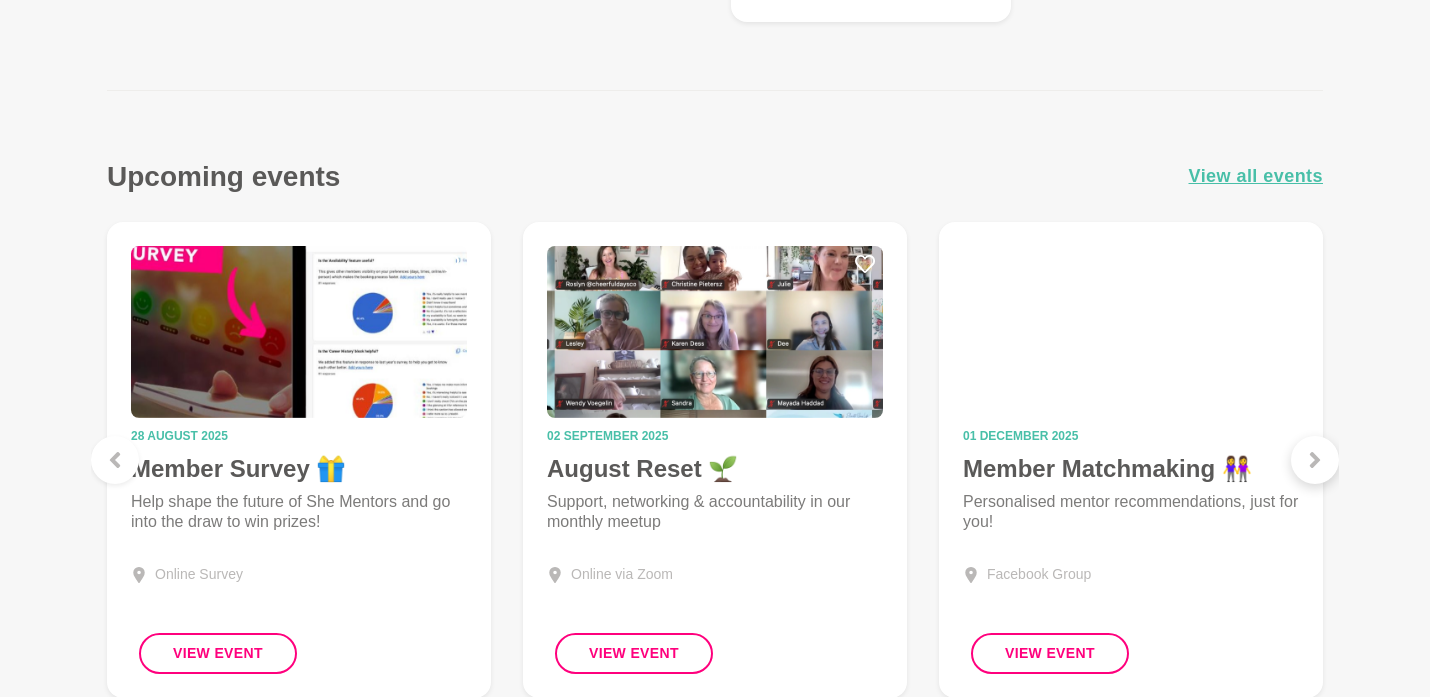 click at bounding box center [1315, 460] 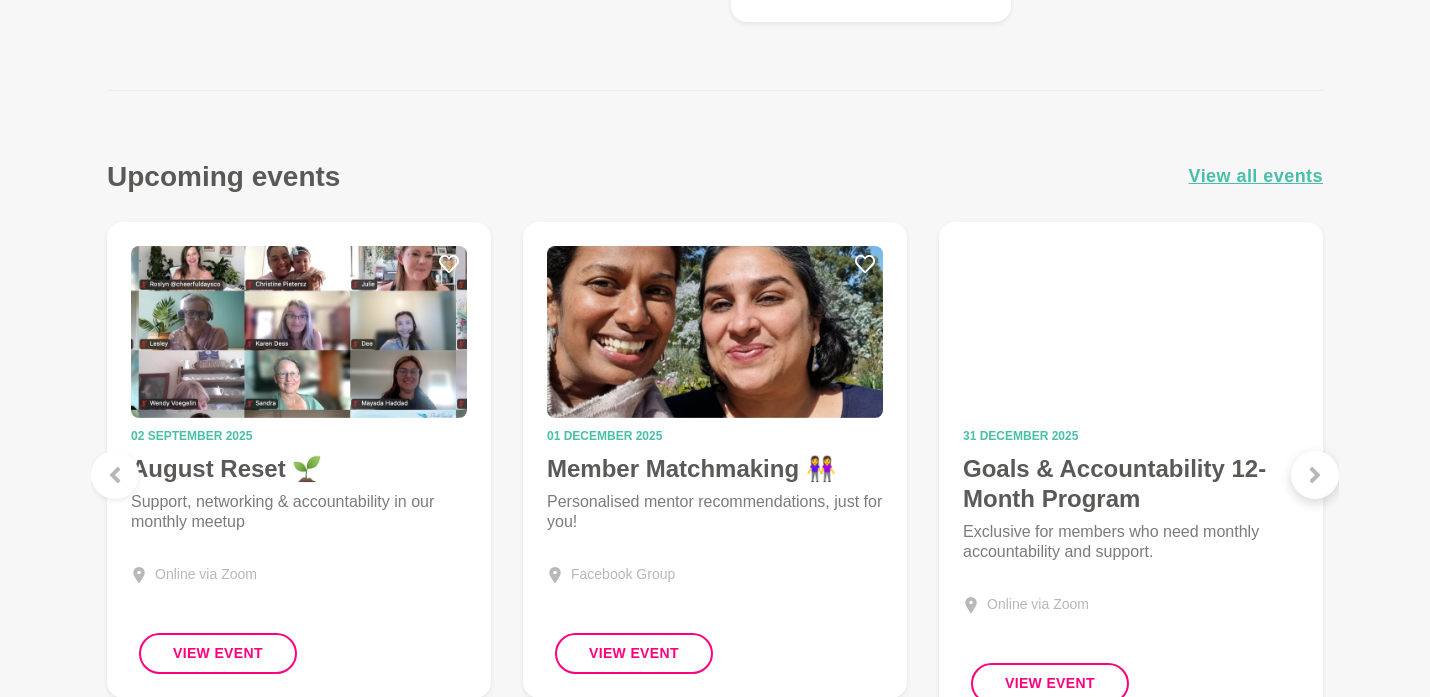 click 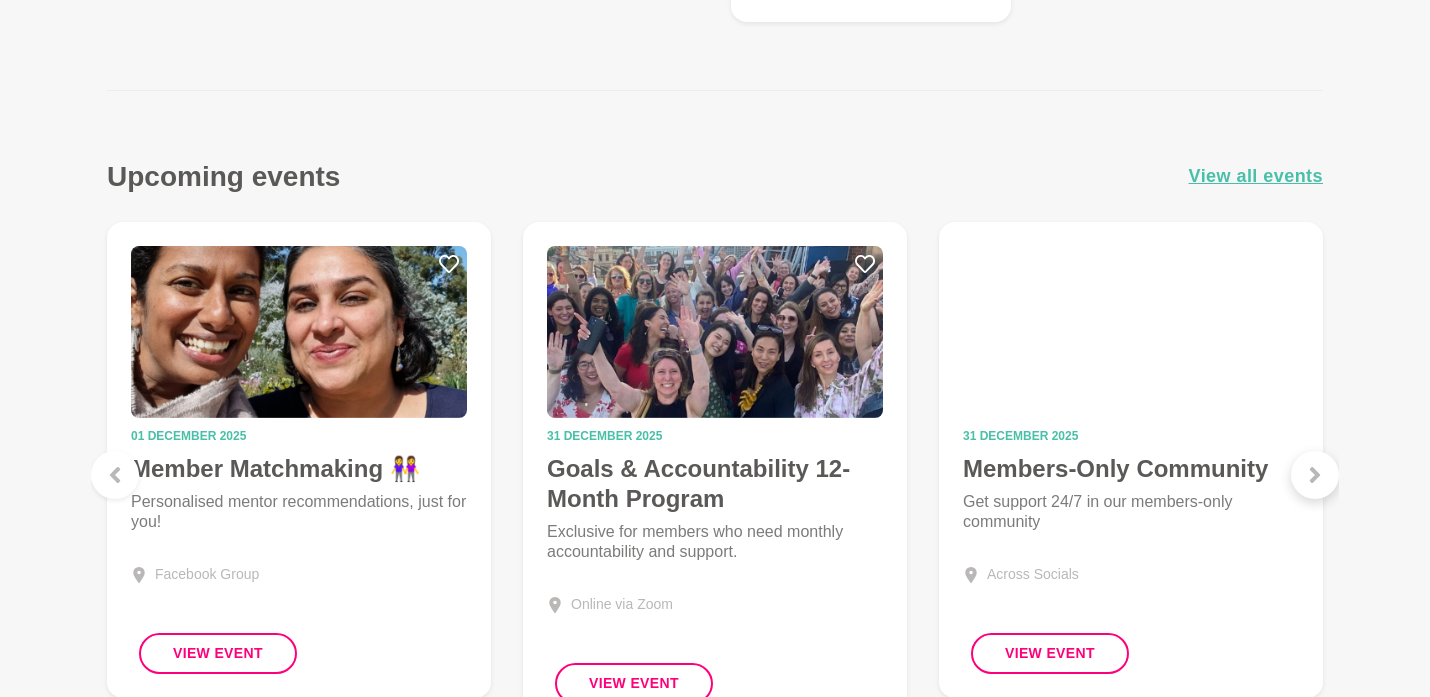 click 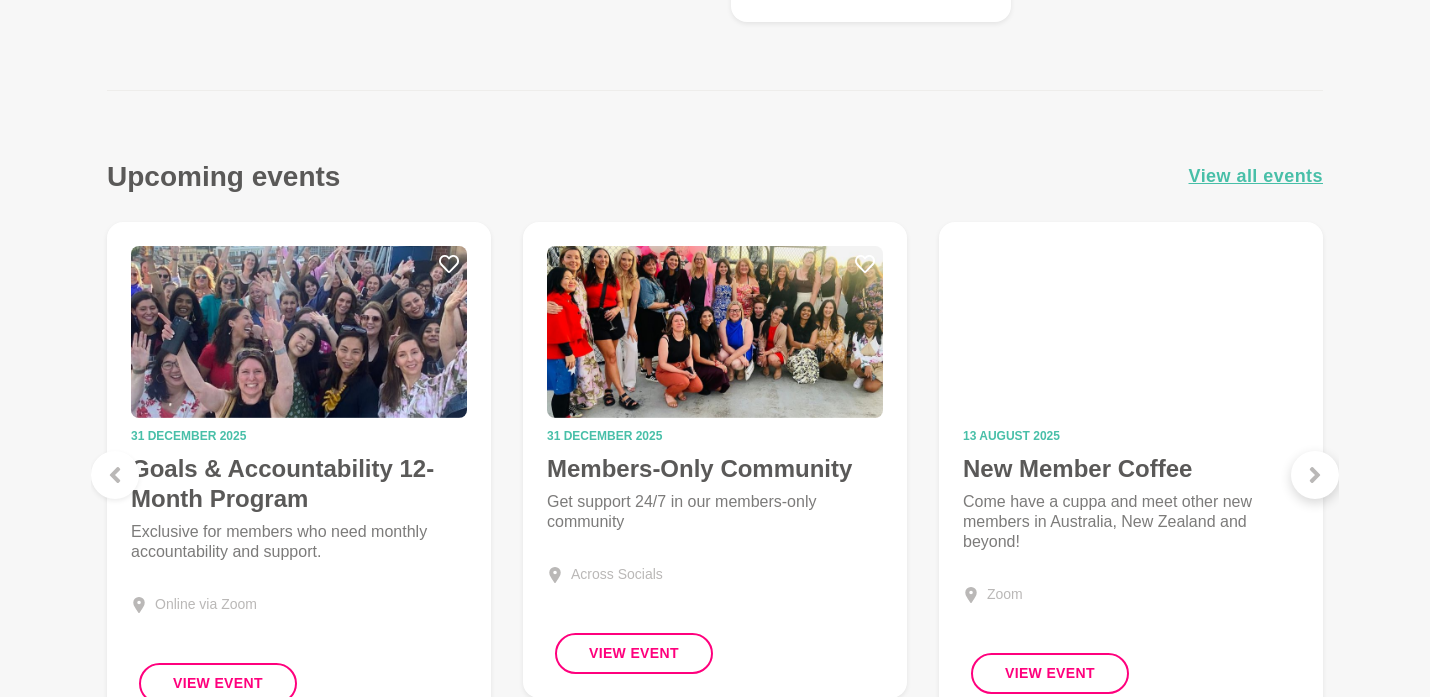 click 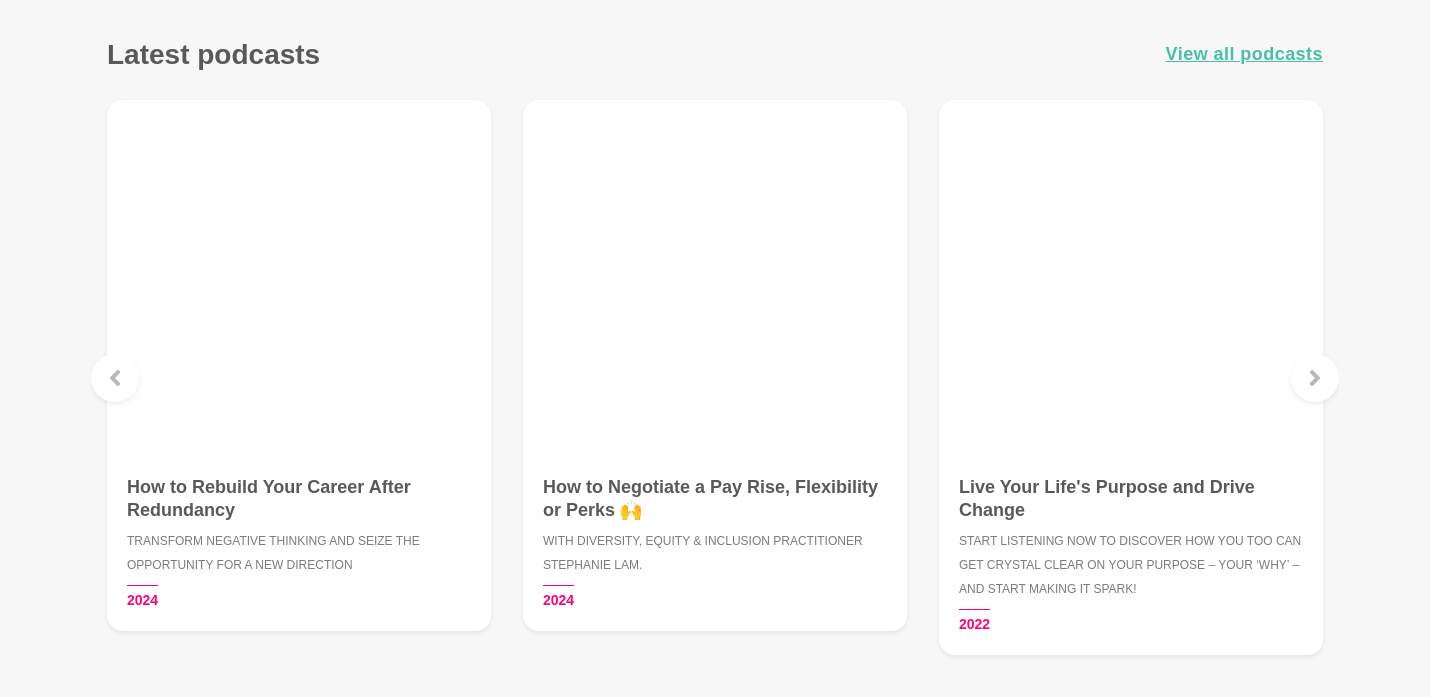 scroll, scrollTop: 2767, scrollLeft: 0, axis: vertical 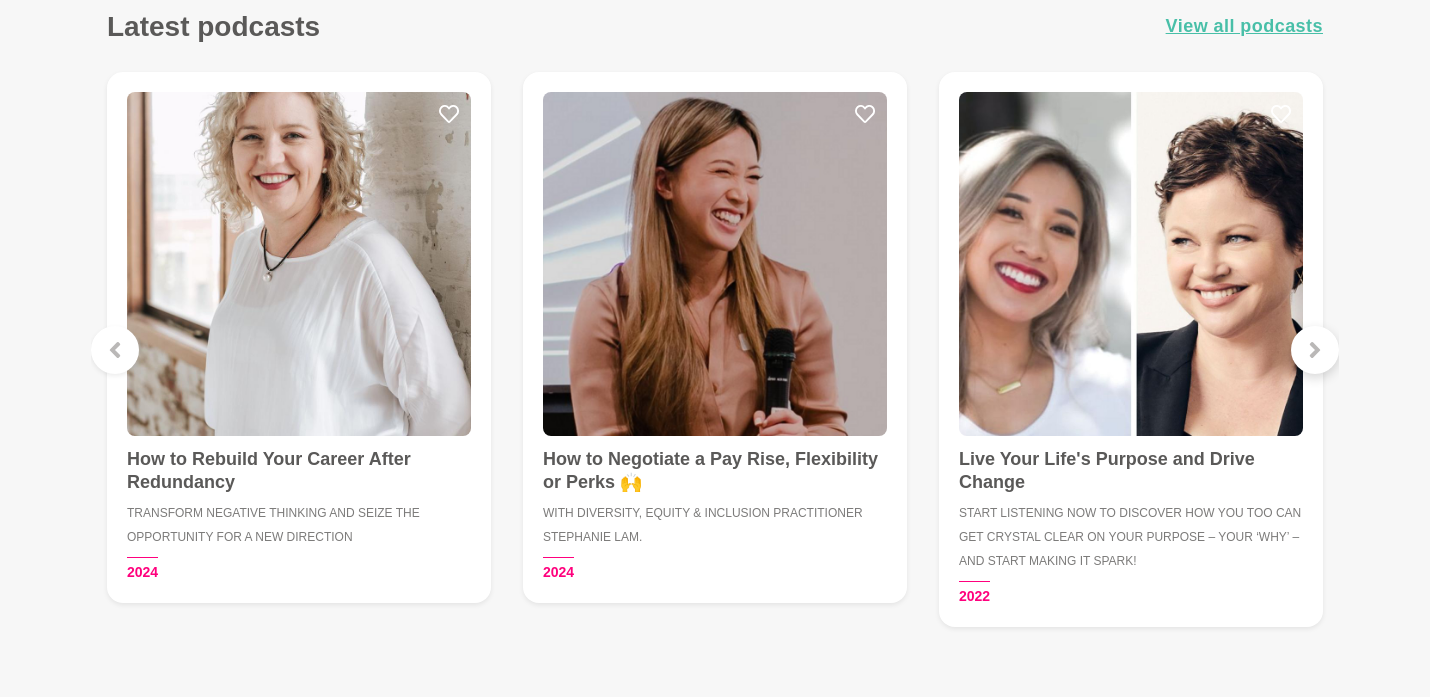 click 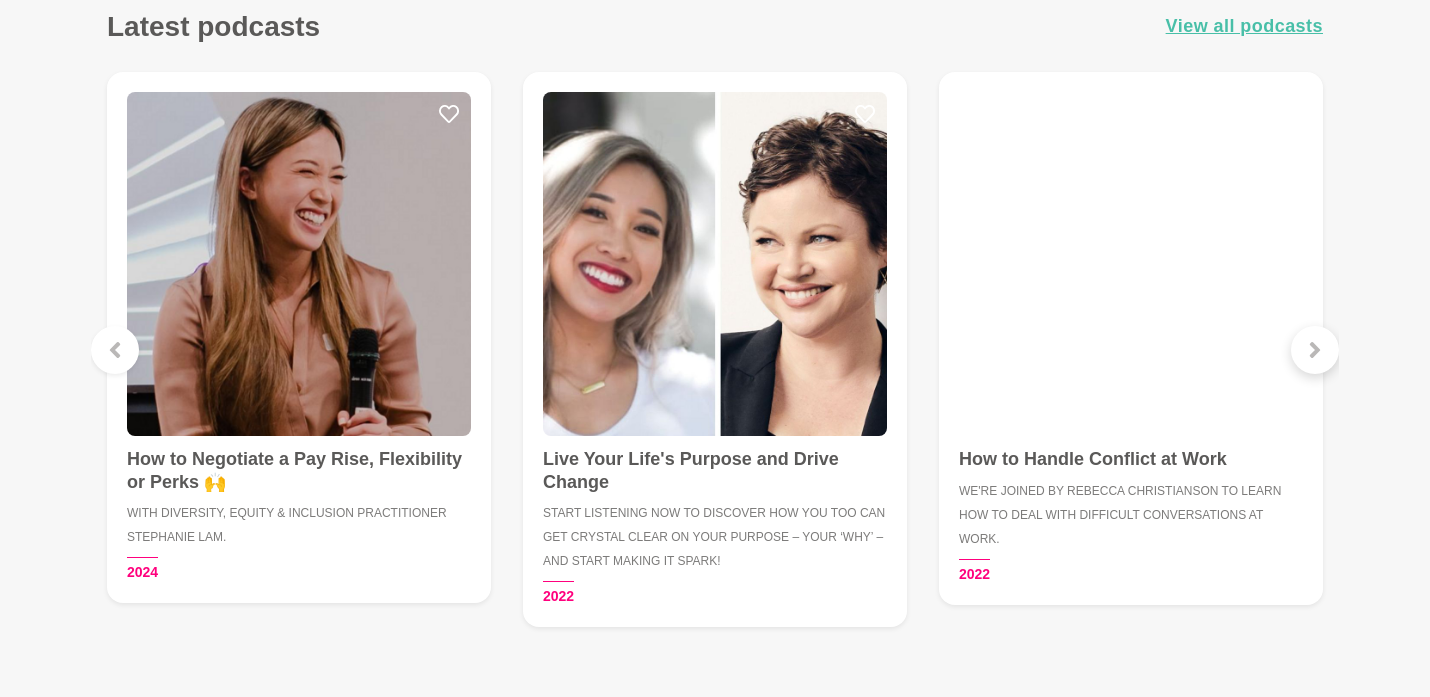 click 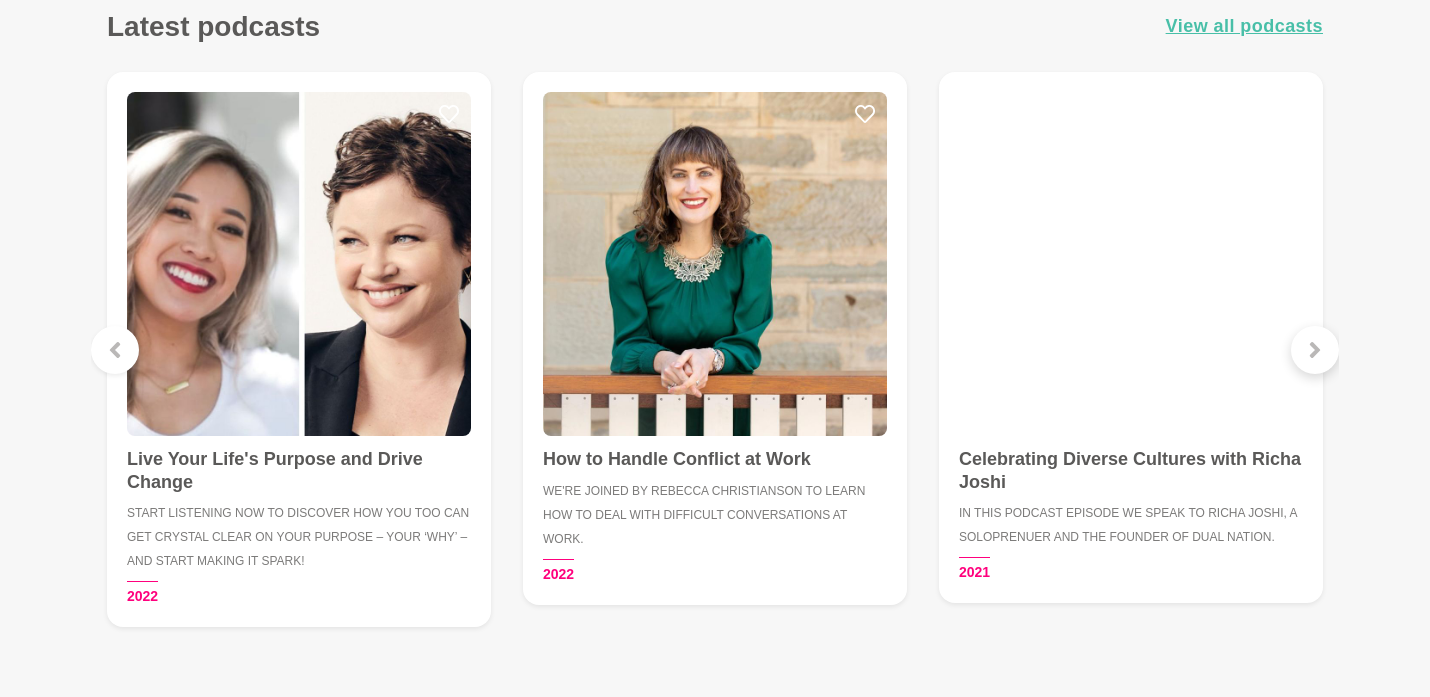 click 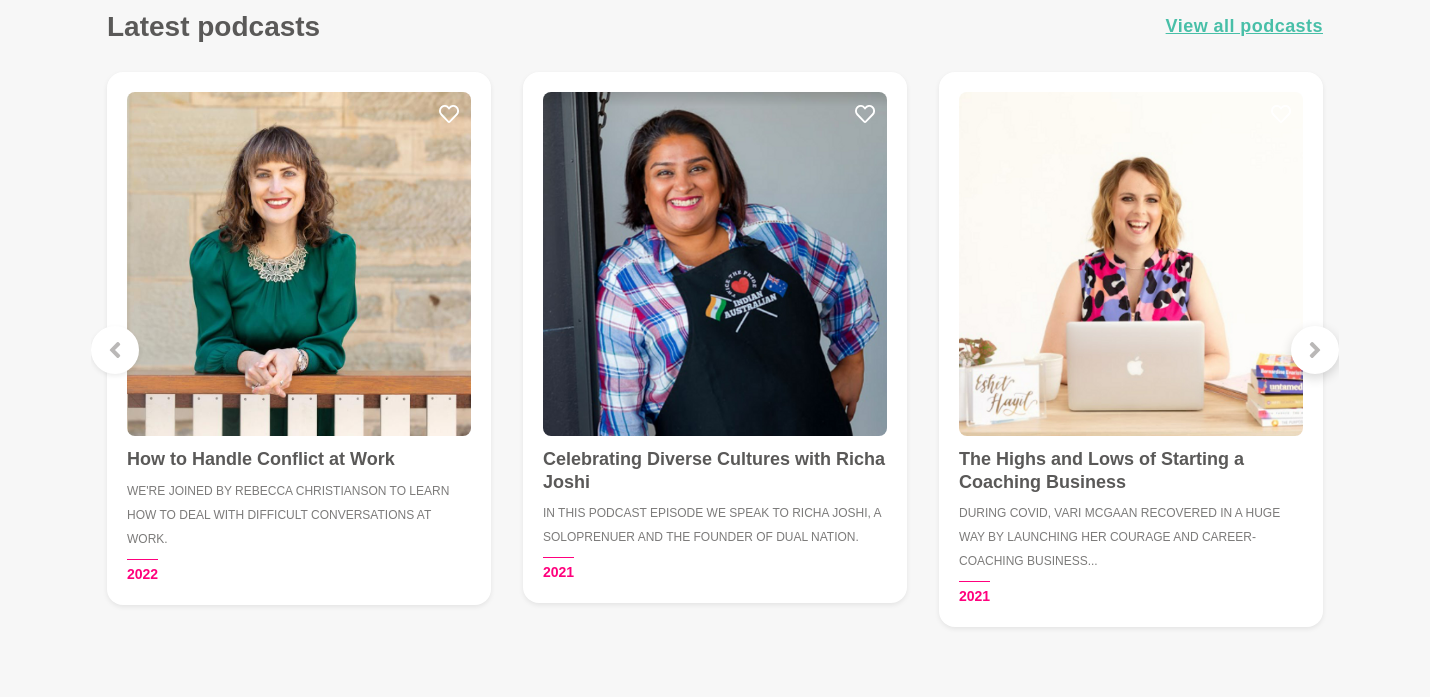 click 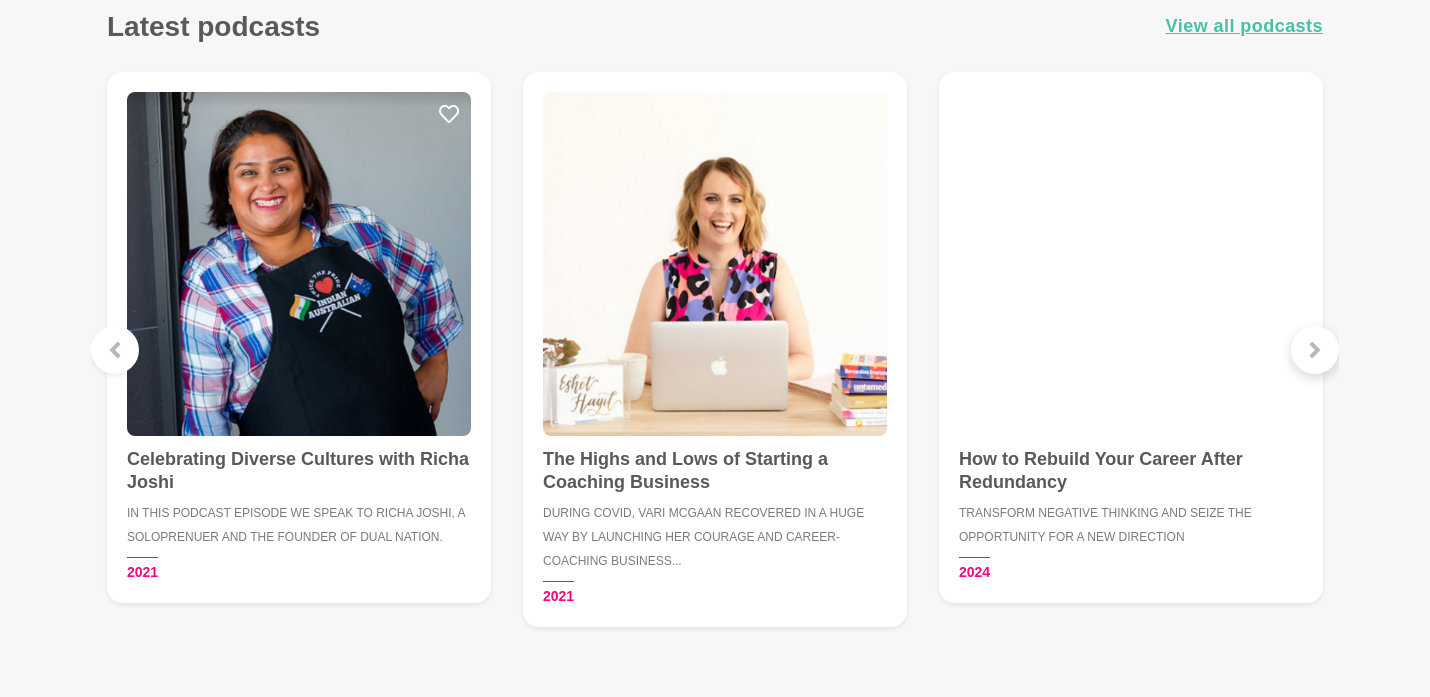 click 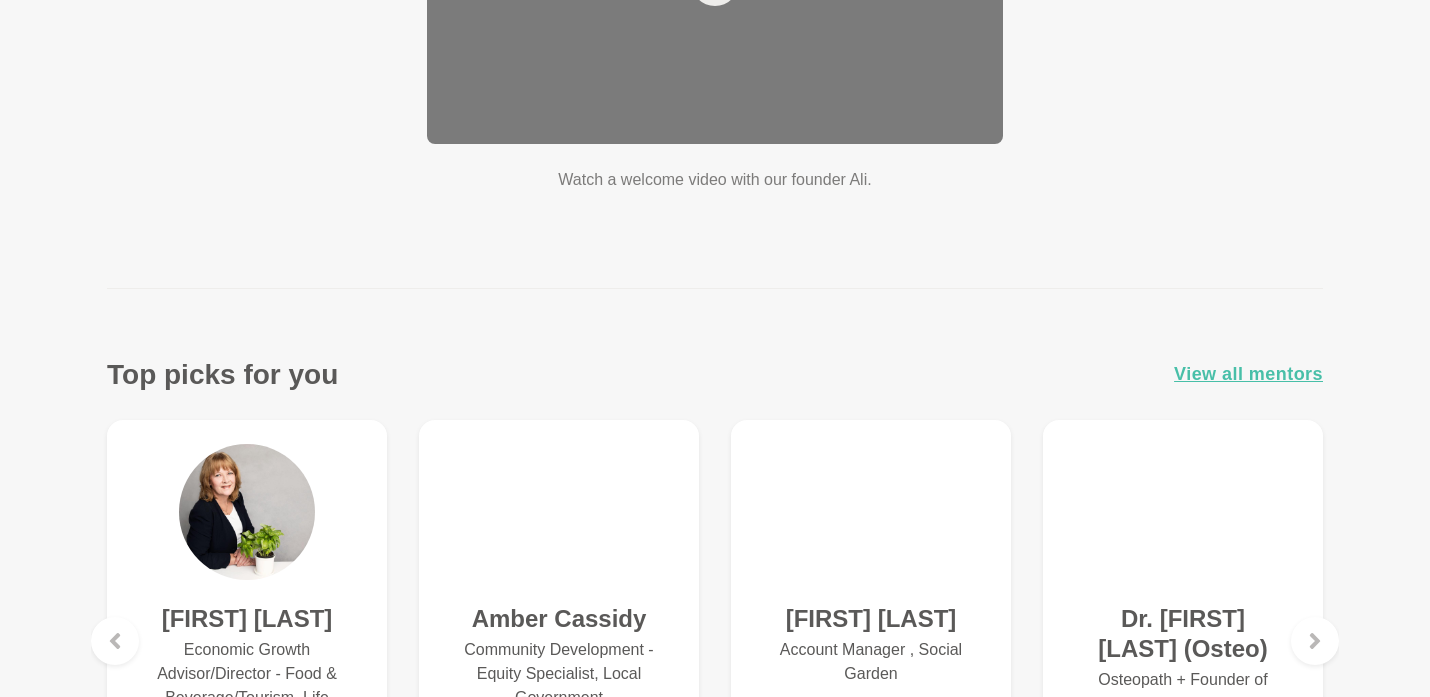 scroll, scrollTop: 0, scrollLeft: 0, axis: both 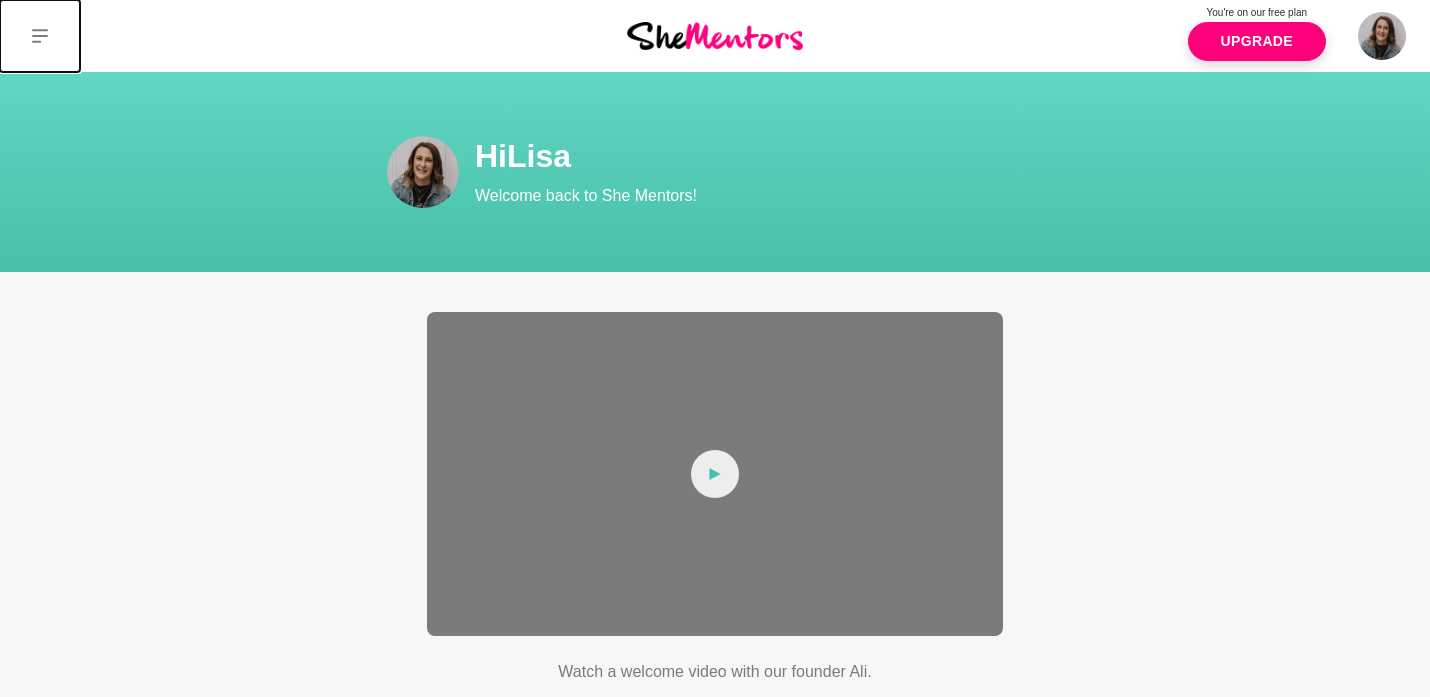 click 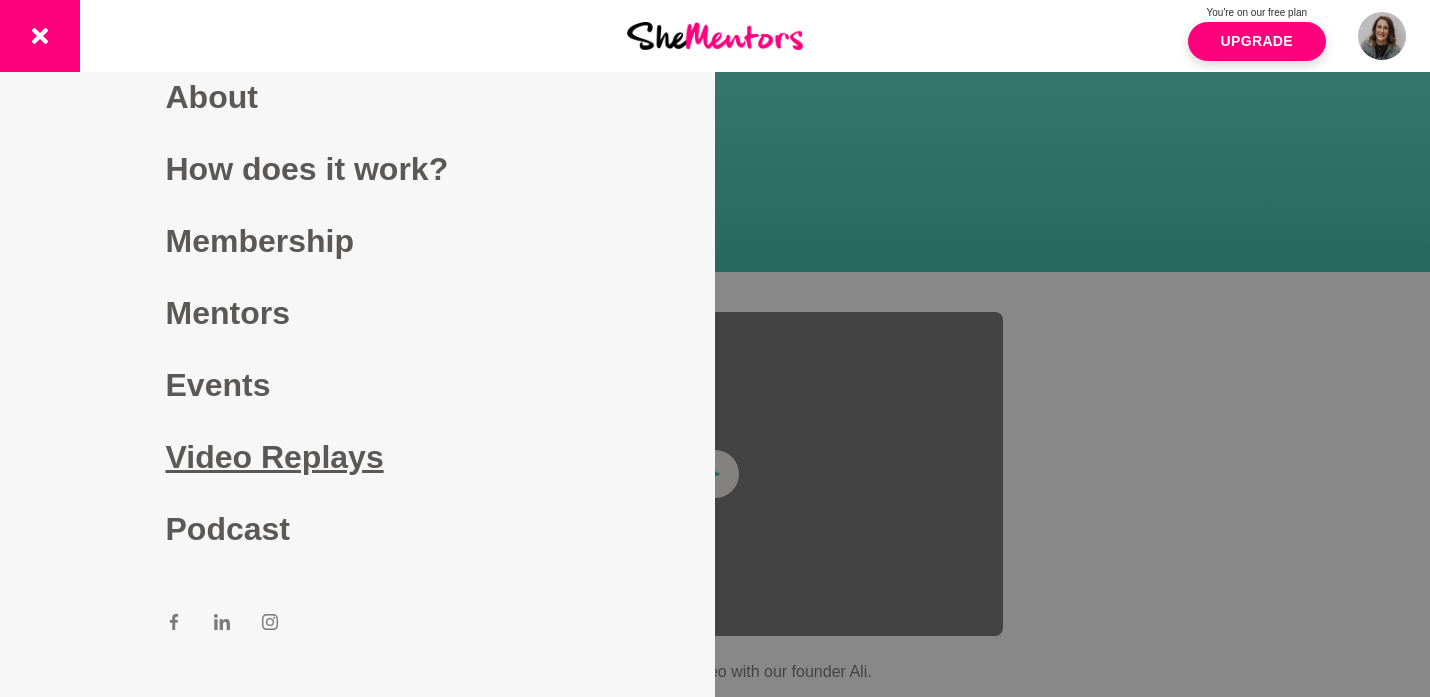click on "Video Replays" at bounding box center (358, 457) 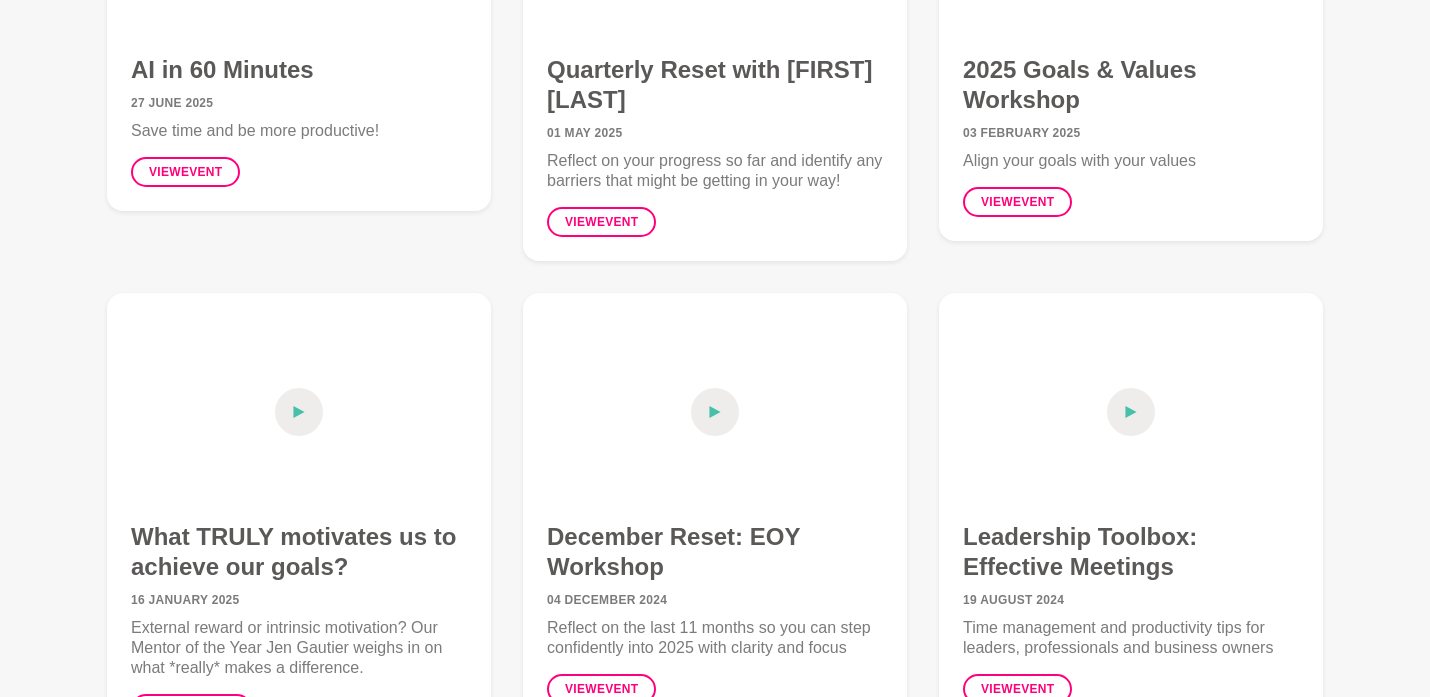 scroll, scrollTop: 0, scrollLeft: 0, axis: both 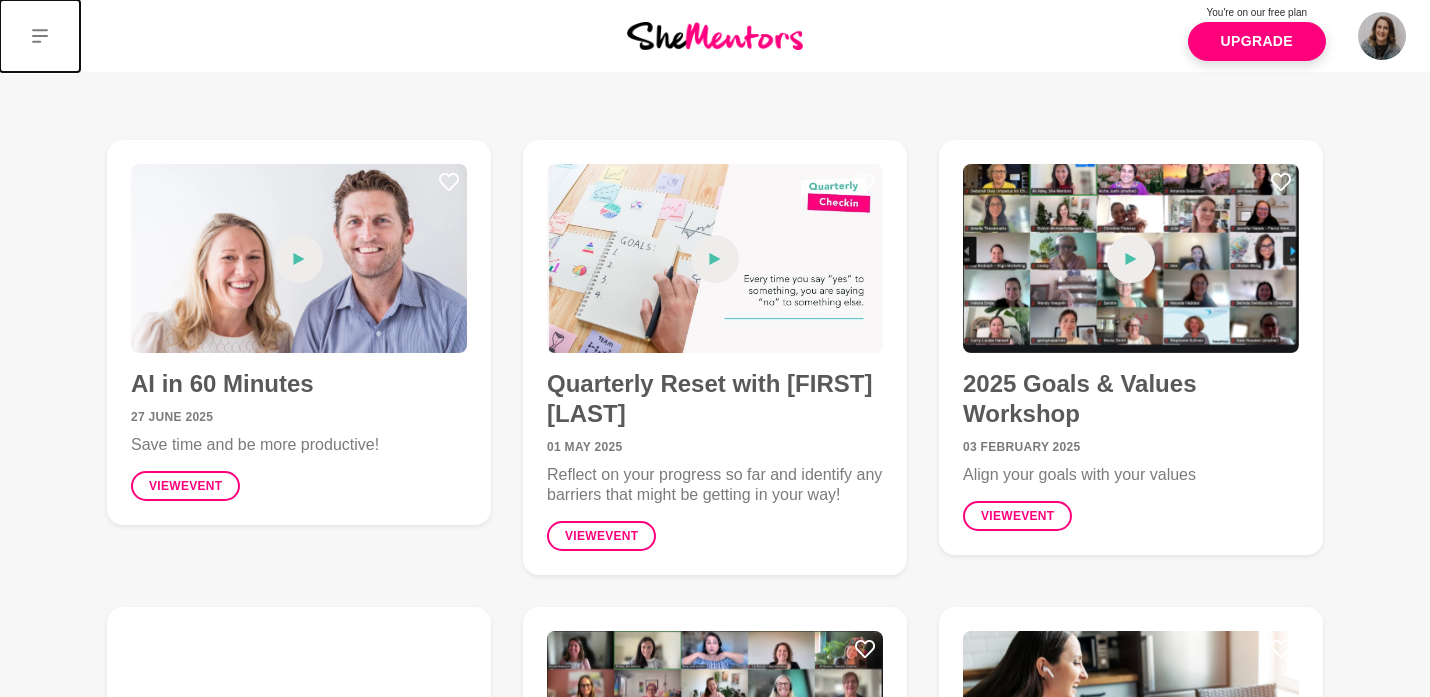 click 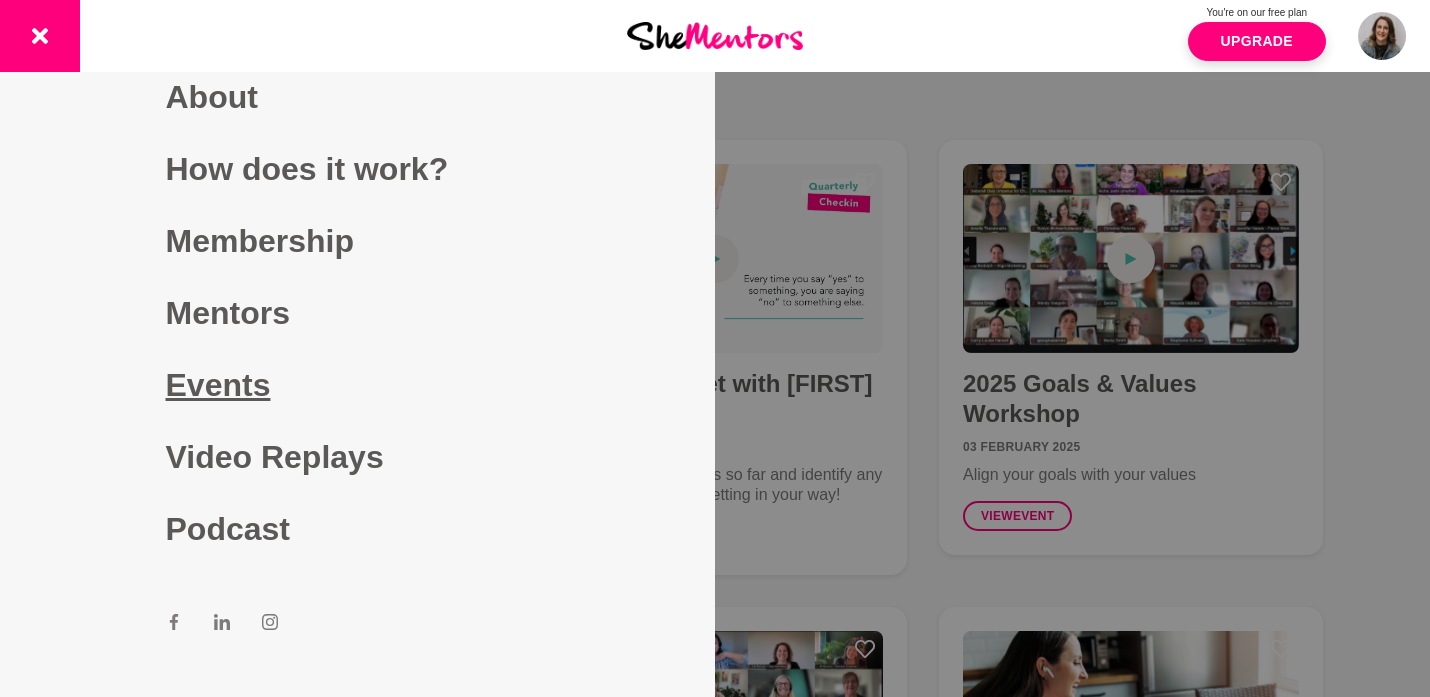 click on "Events" at bounding box center (358, 385) 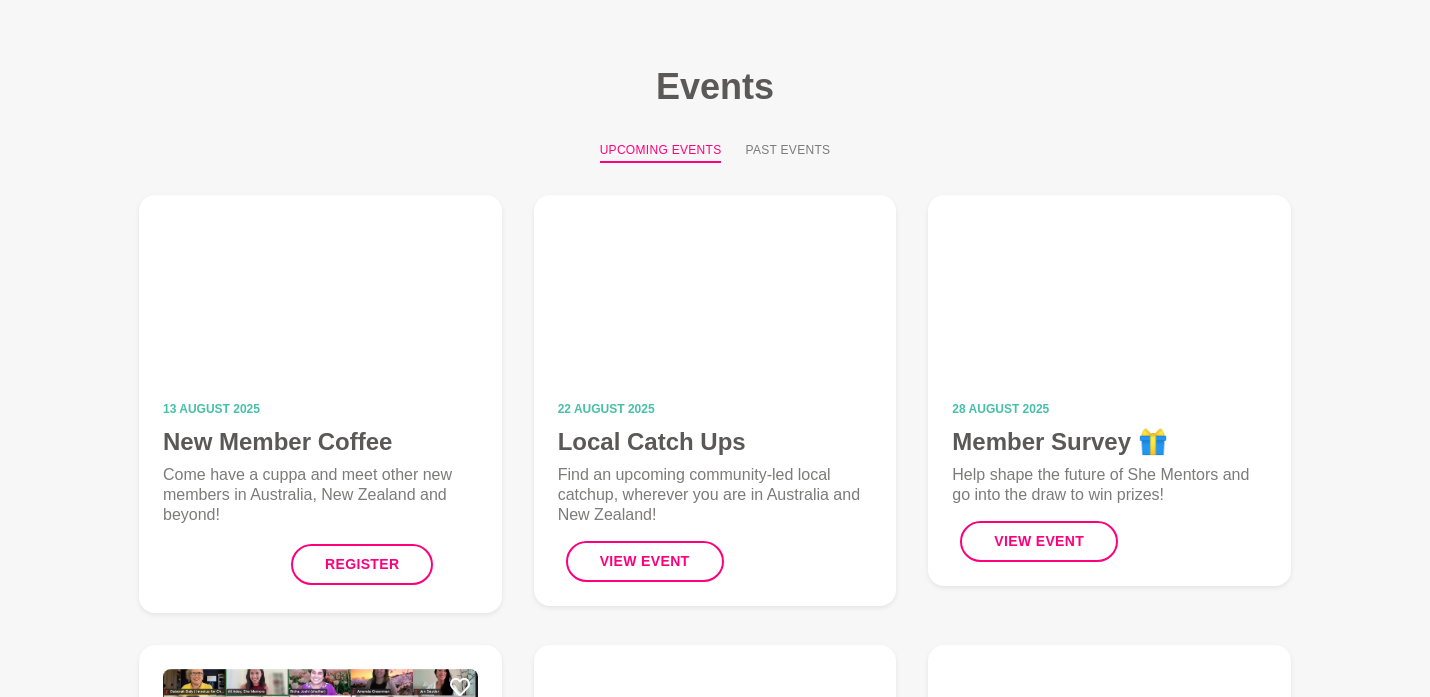scroll, scrollTop: 77, scrollLeft: 0, axis: vertical 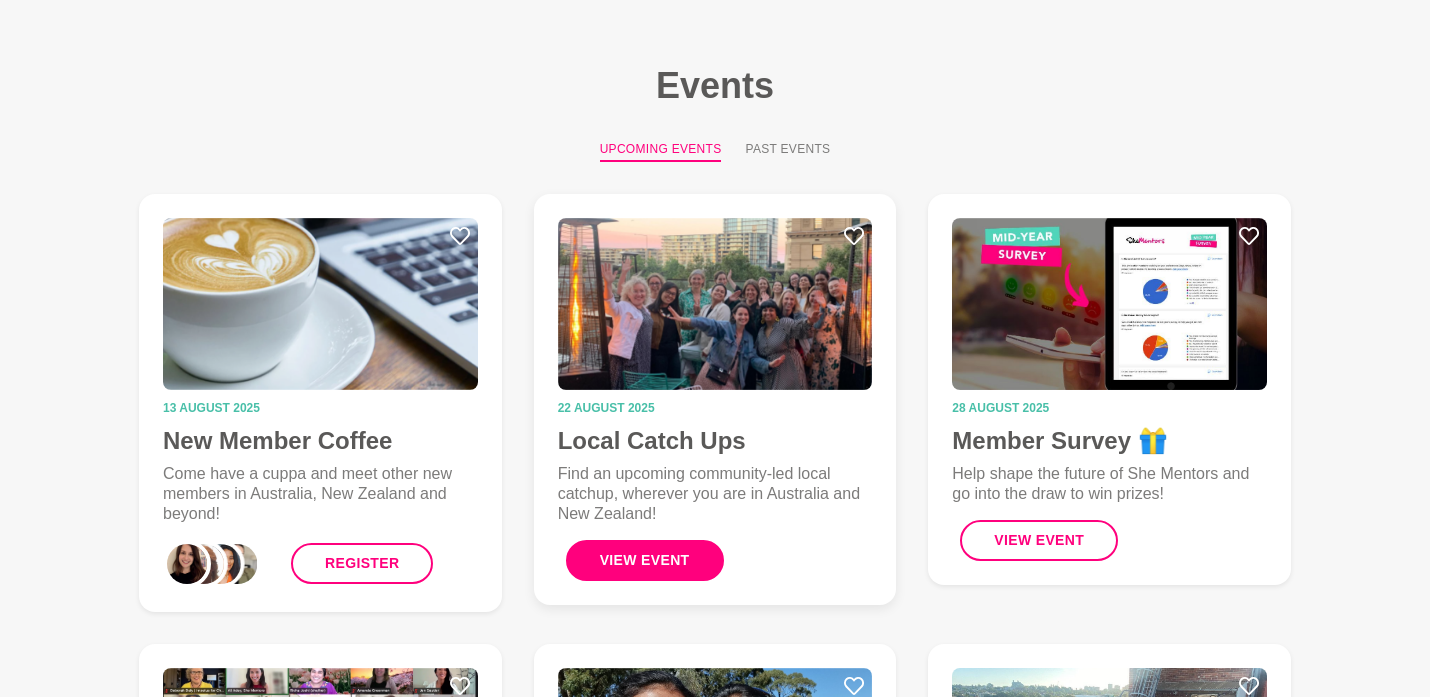 click on "View Event" at bounding box center (645, 560) 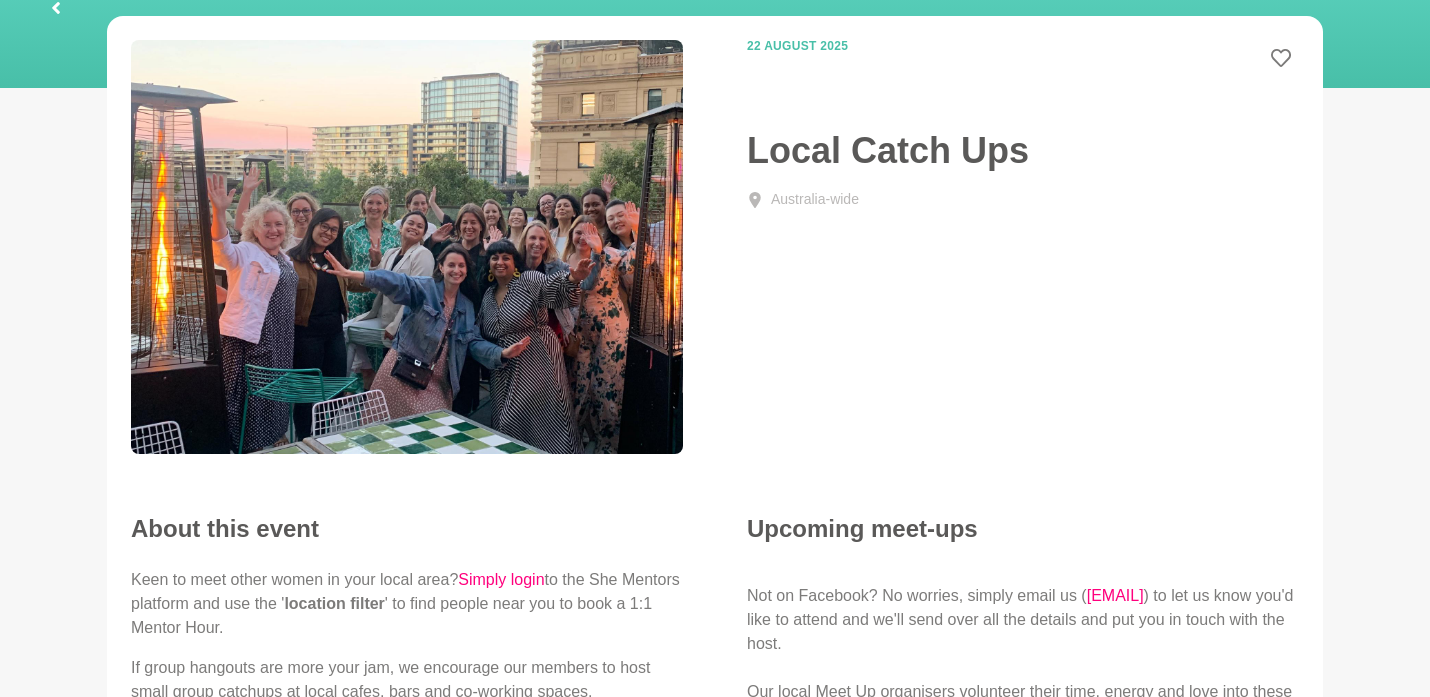 scroll, scrollTop: 134, scrollLeft: 0, axis: vertical 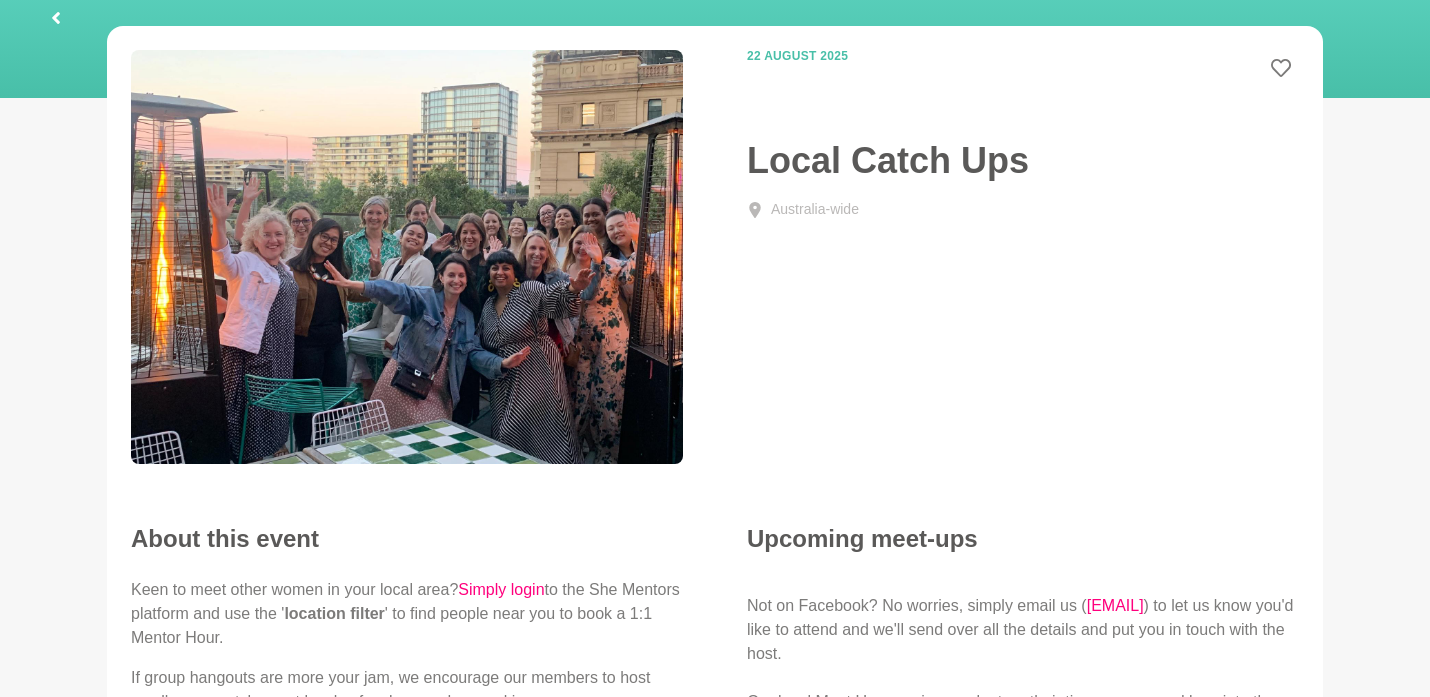 click 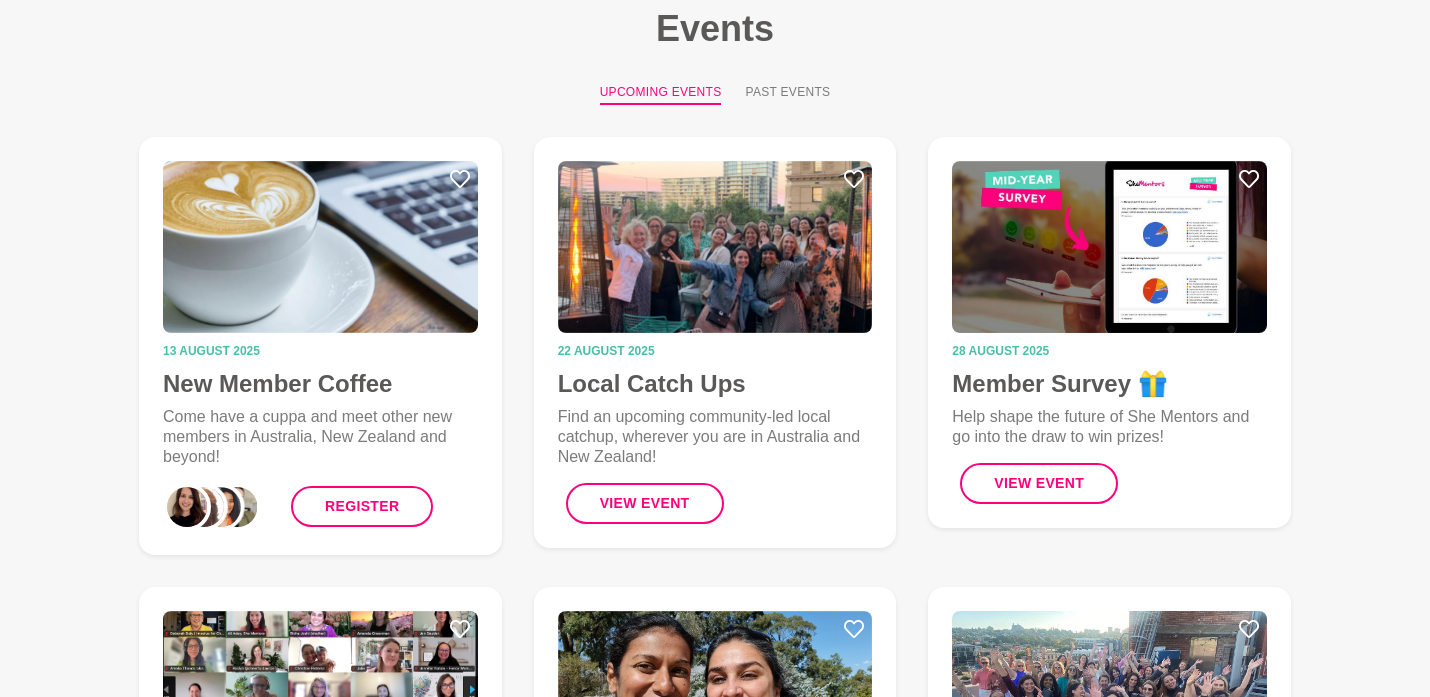 scroll, scrollTop: 0, scrollLeft: 0, axis: both 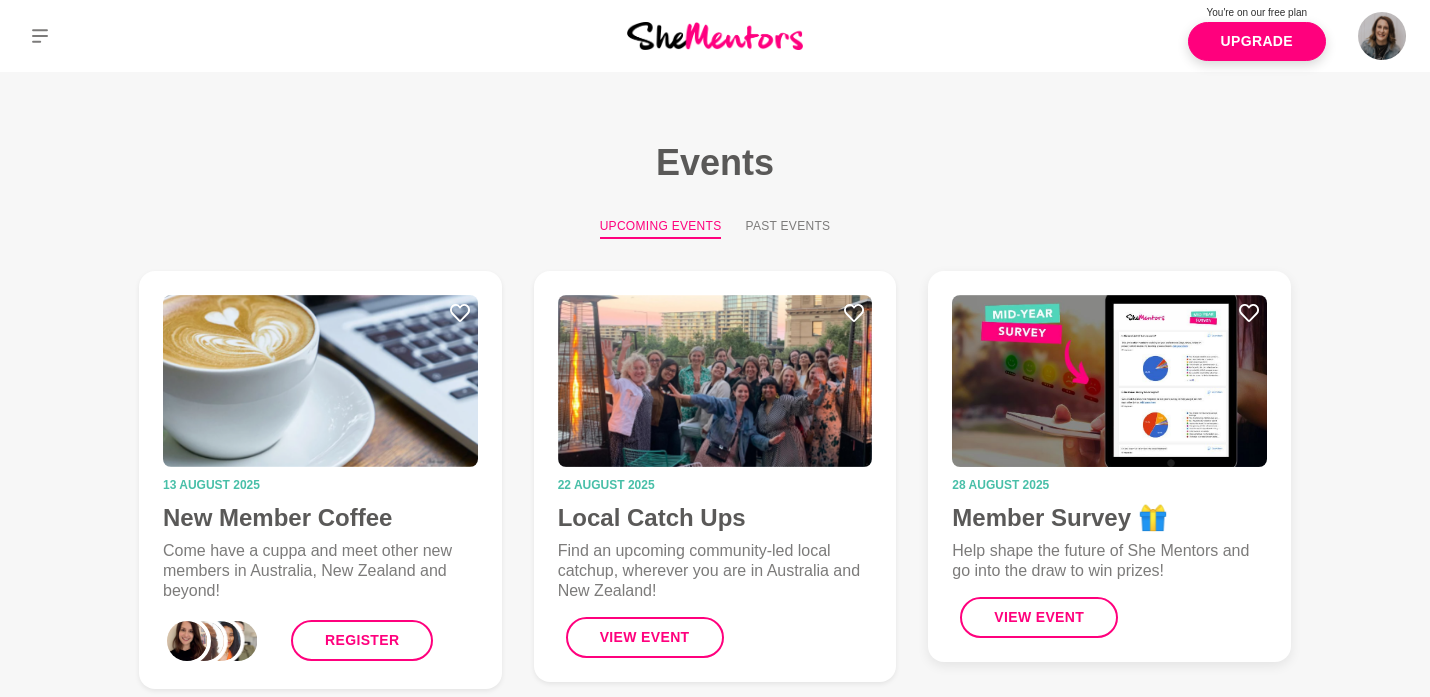 click at bounding box center [1109, 381] 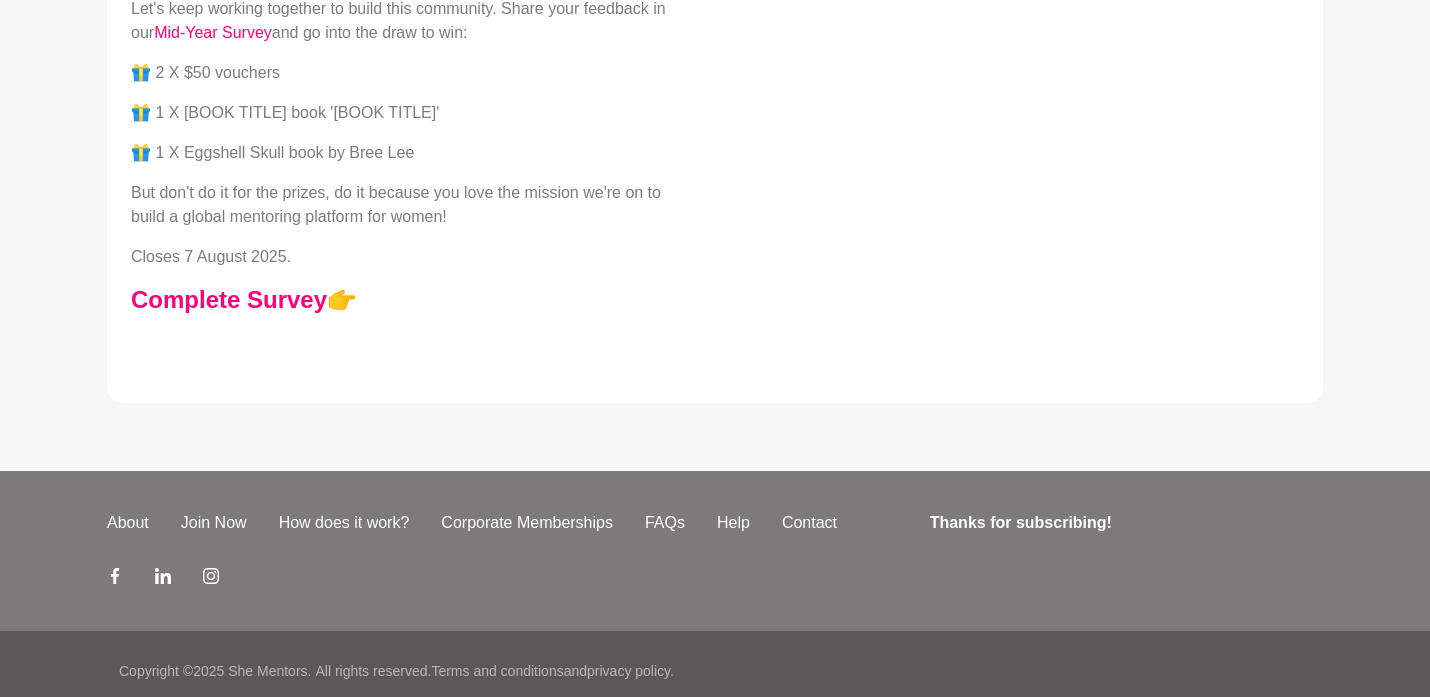 scroll, scrollTop: 0, scrollLeft: 0, axis: both 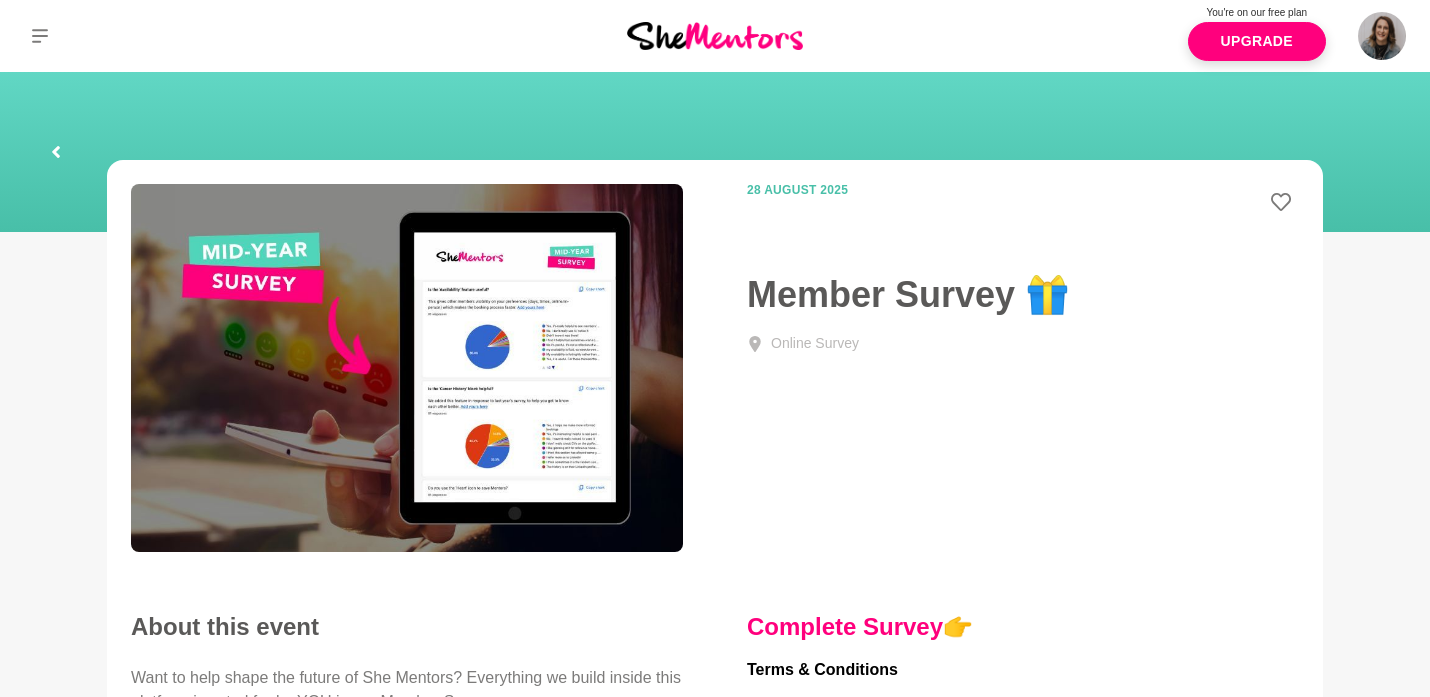 click 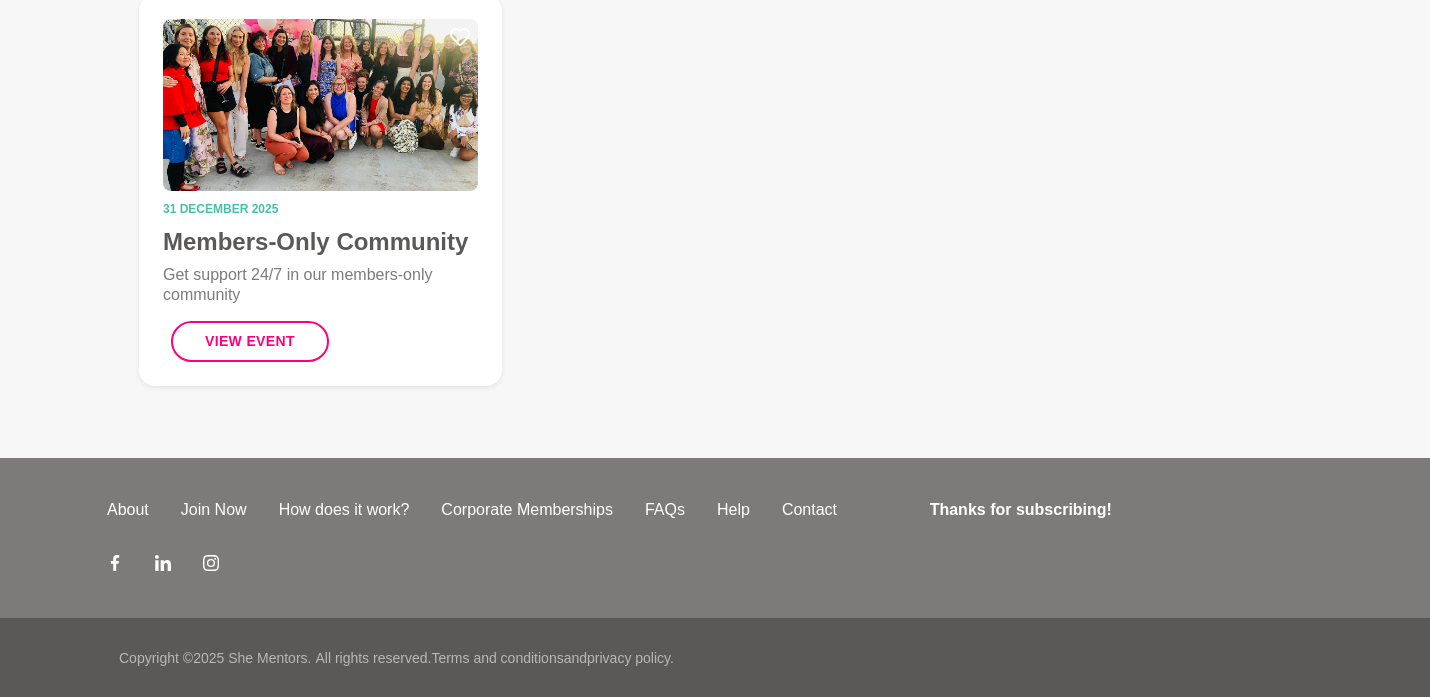 scroll, scrollTop: 0, scrollLeft: 0, axis: both 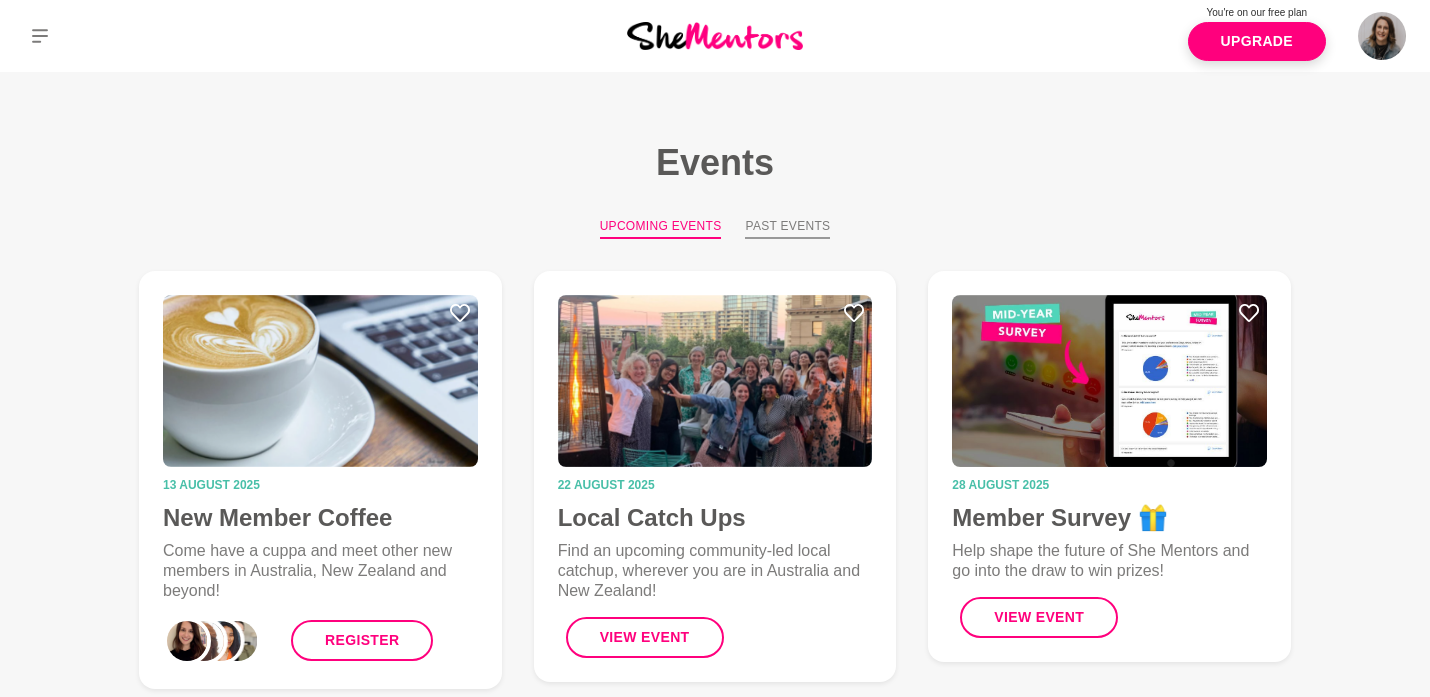 click on "Past Events" at bounding box center (787, 228) 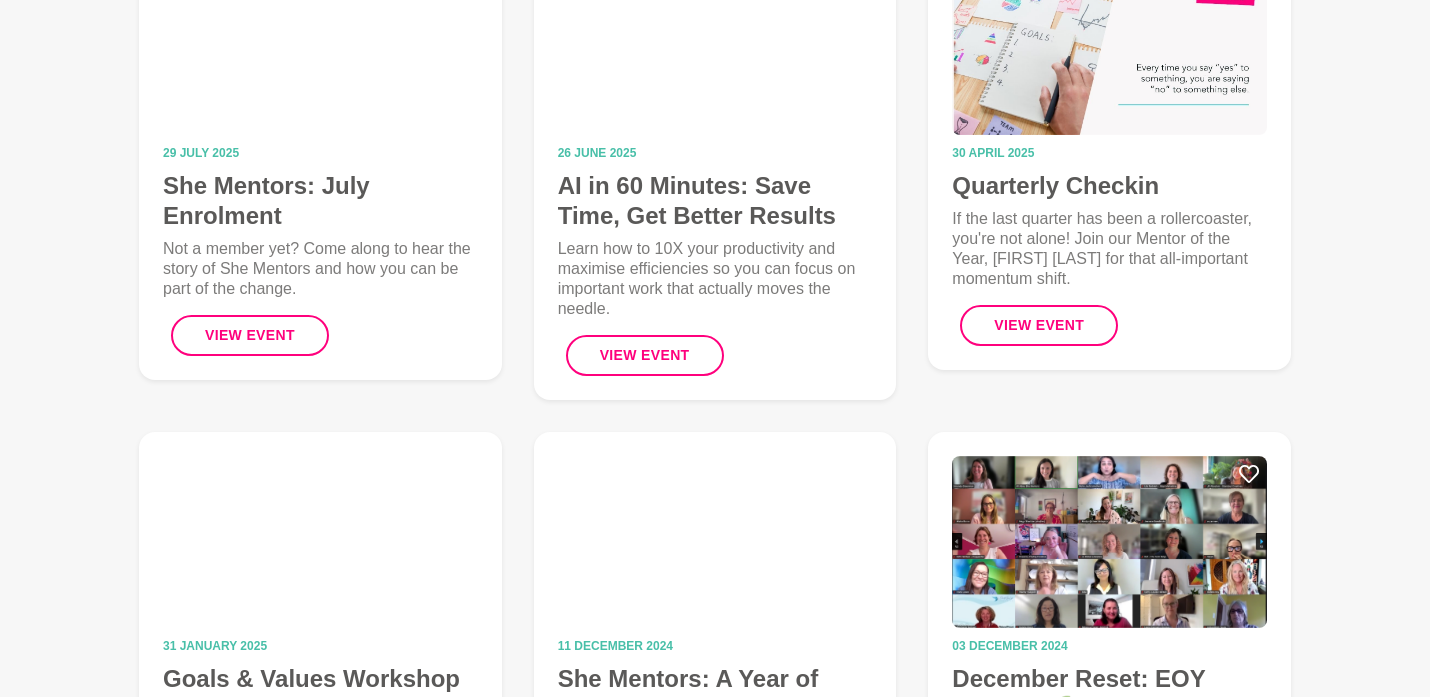 scroll, scrollTop: 0, scrollLeft: 0, axis: both 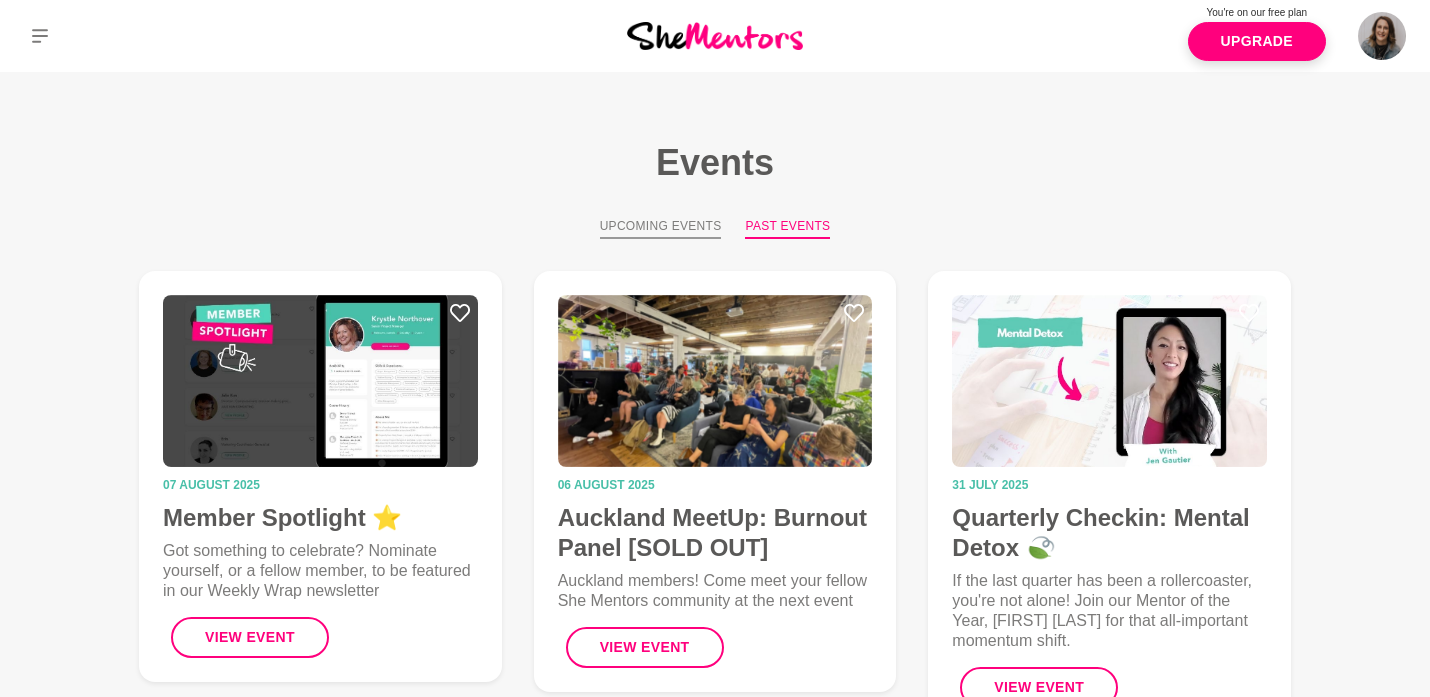 click on "Upcoming Events" at bounding box center [661, 228] 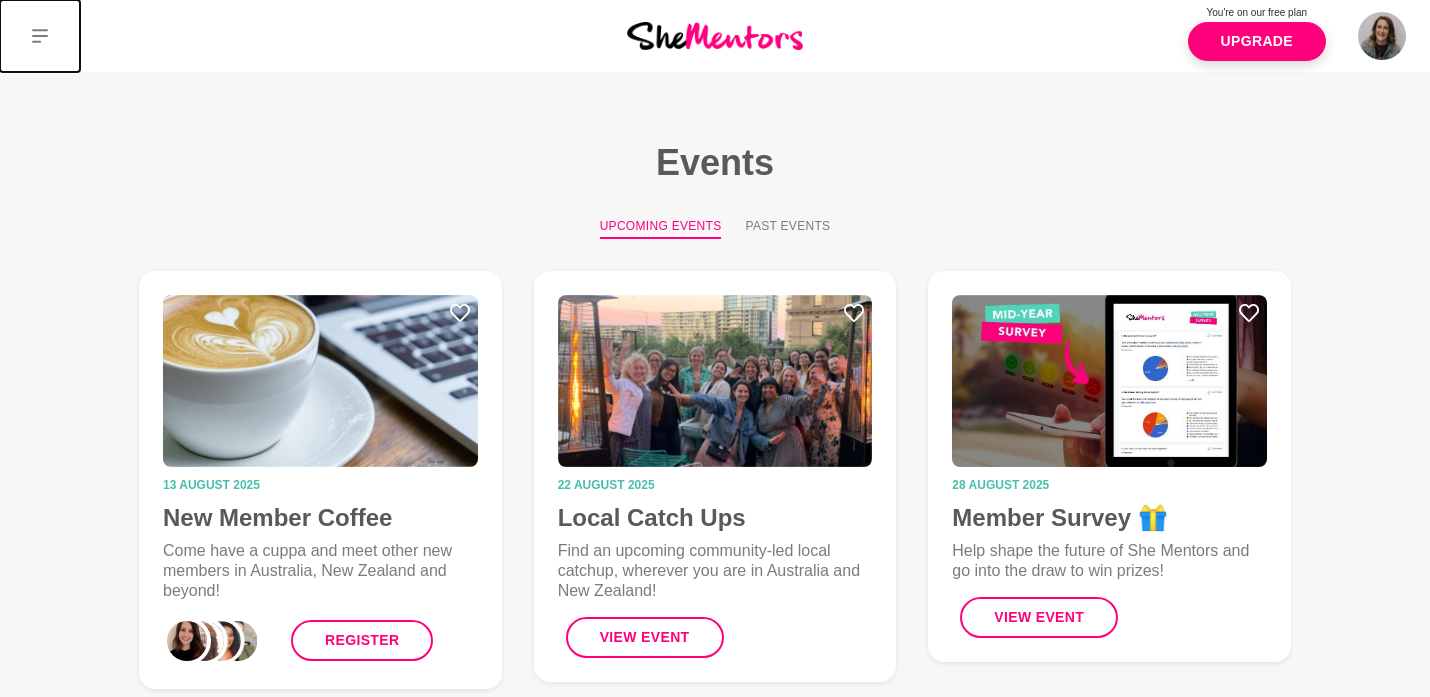 click at bounding box center (40, 36) 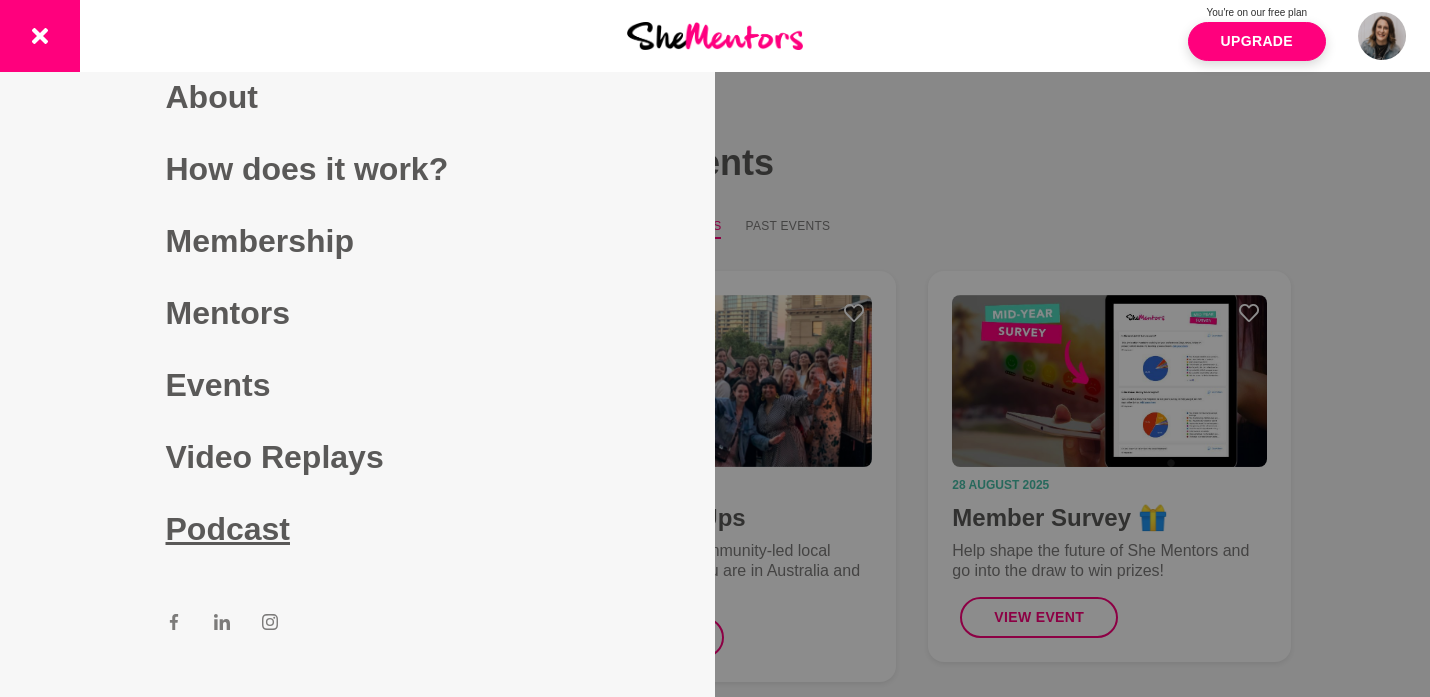 click on "Podcast" at bounding box center [358, 529] 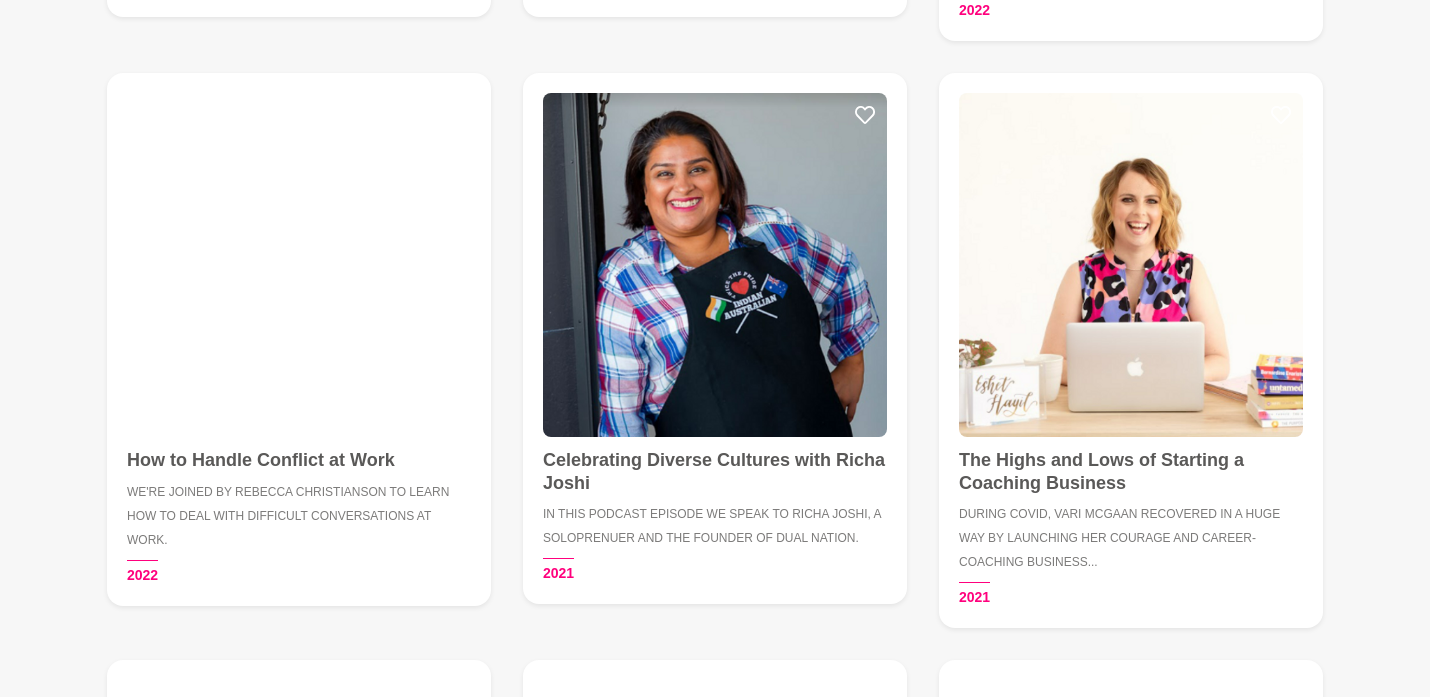 scroll, scrollTop: 928, scrollLeft: 0, axis: vertical 